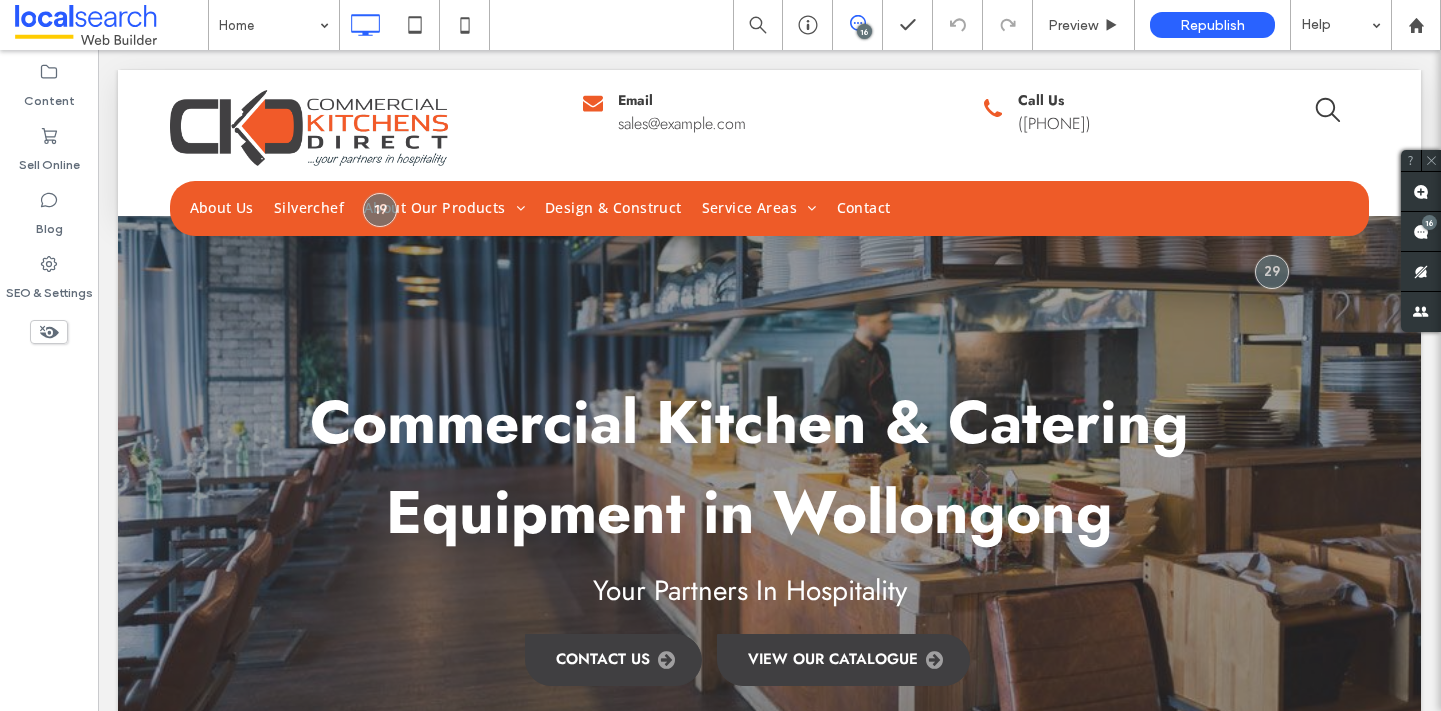 scroll, scrollTop: 0, scrollLeft: 0, axis: both 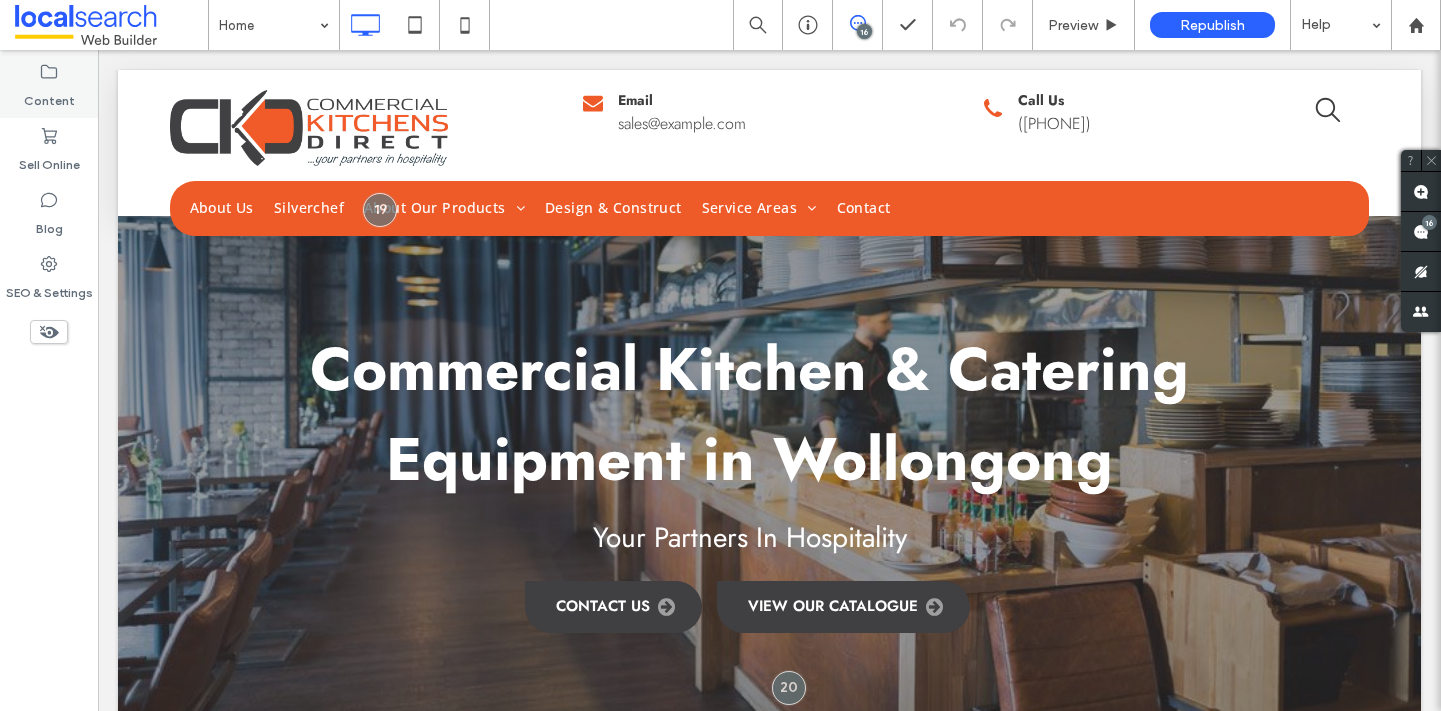 click on "Content" at bounding box center (49, 96) 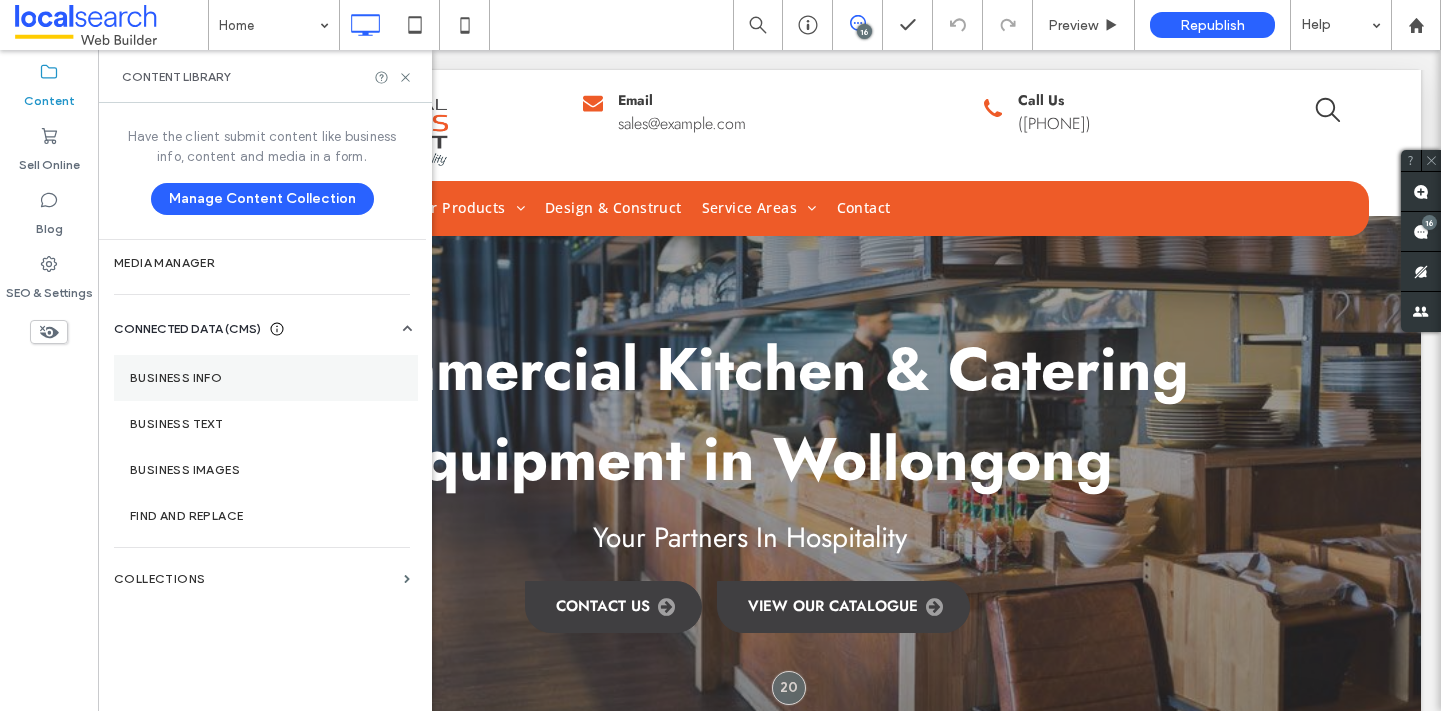 click on "Business Info" at bounding box center (266, 378) 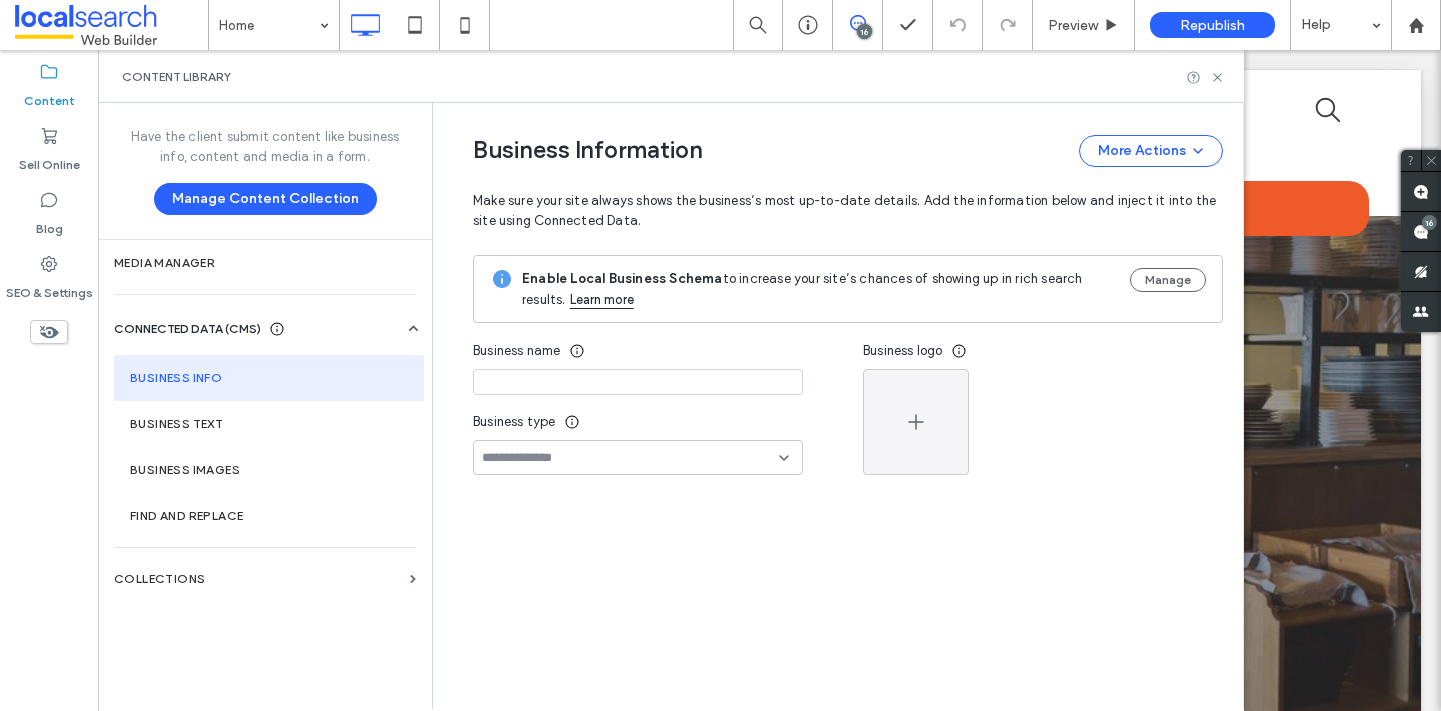 type on "**********" 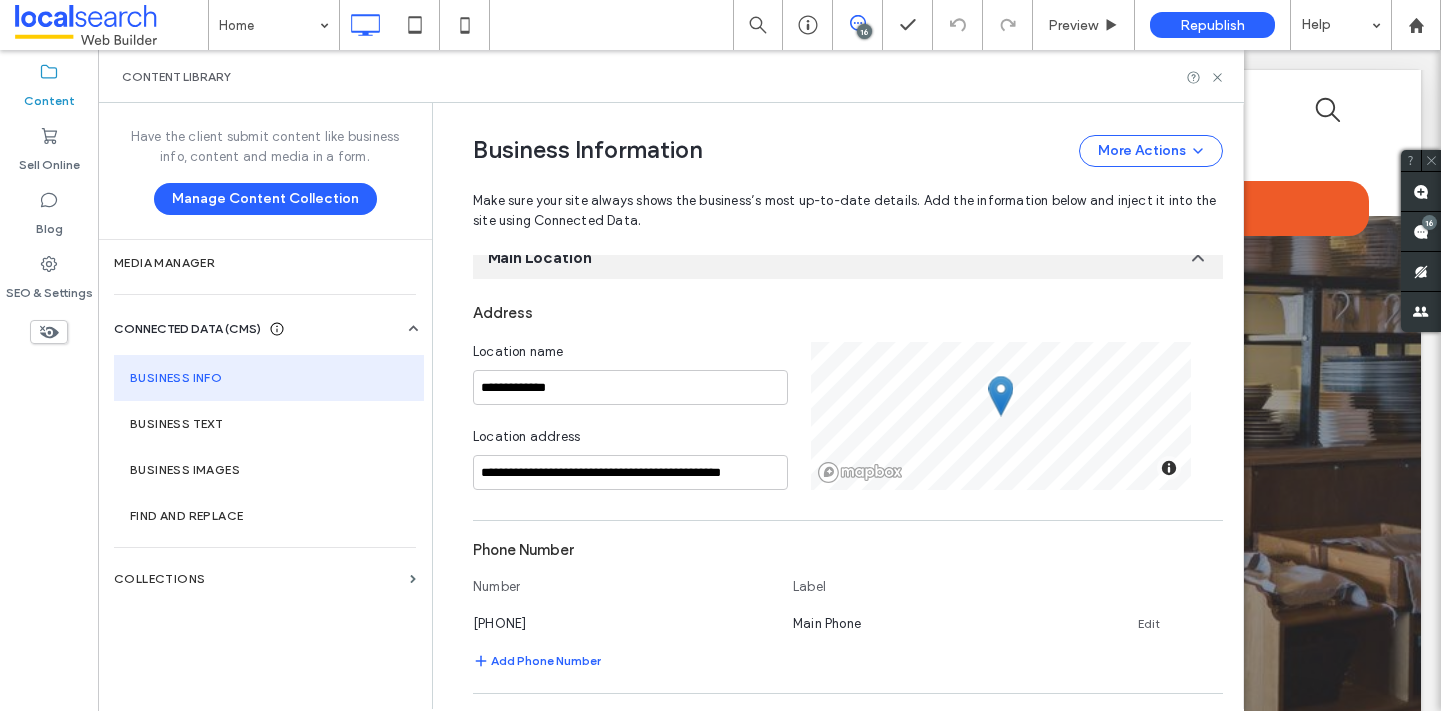 scroll, scrollTop: 282, scrollLeft: 0, axis: vertical 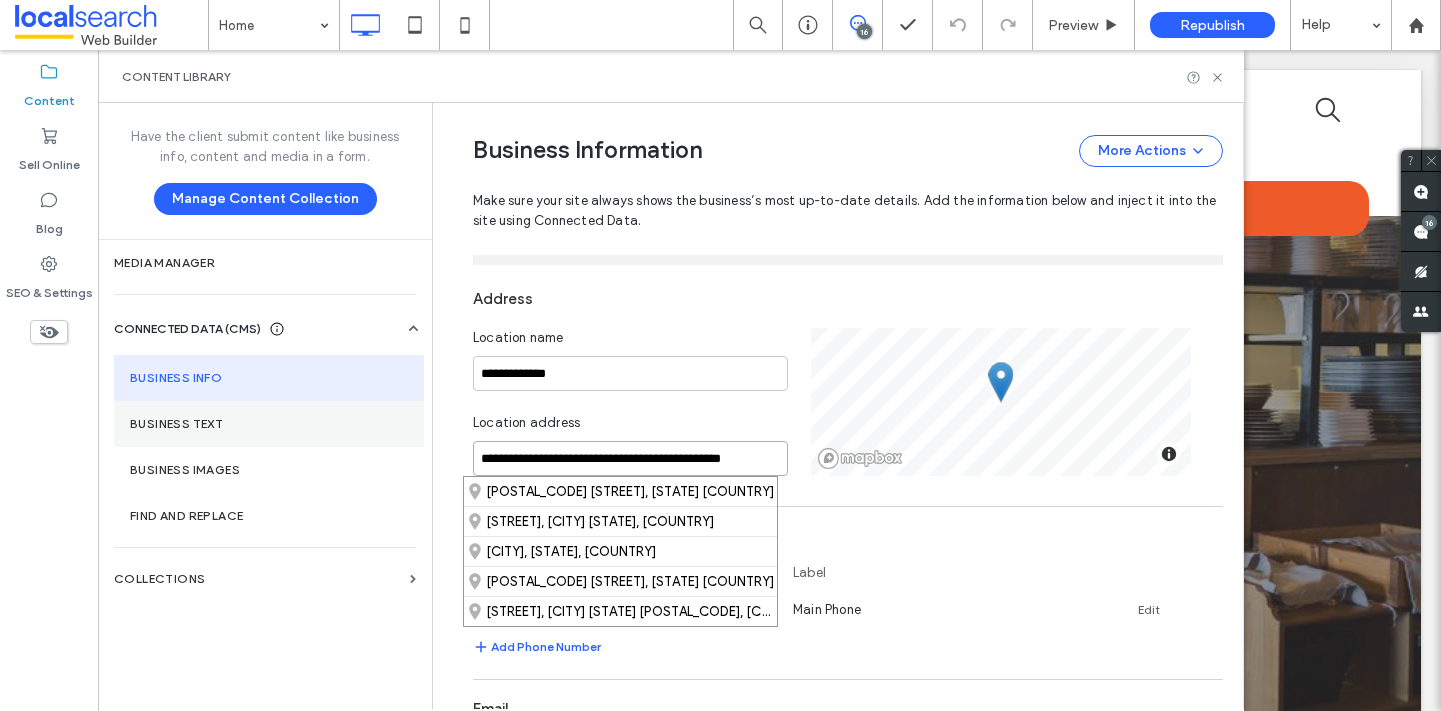 drag, startPoint x: 607, startPoint y: 461, endPoint x: 396, endPoint y: 415, distance: 215.95601 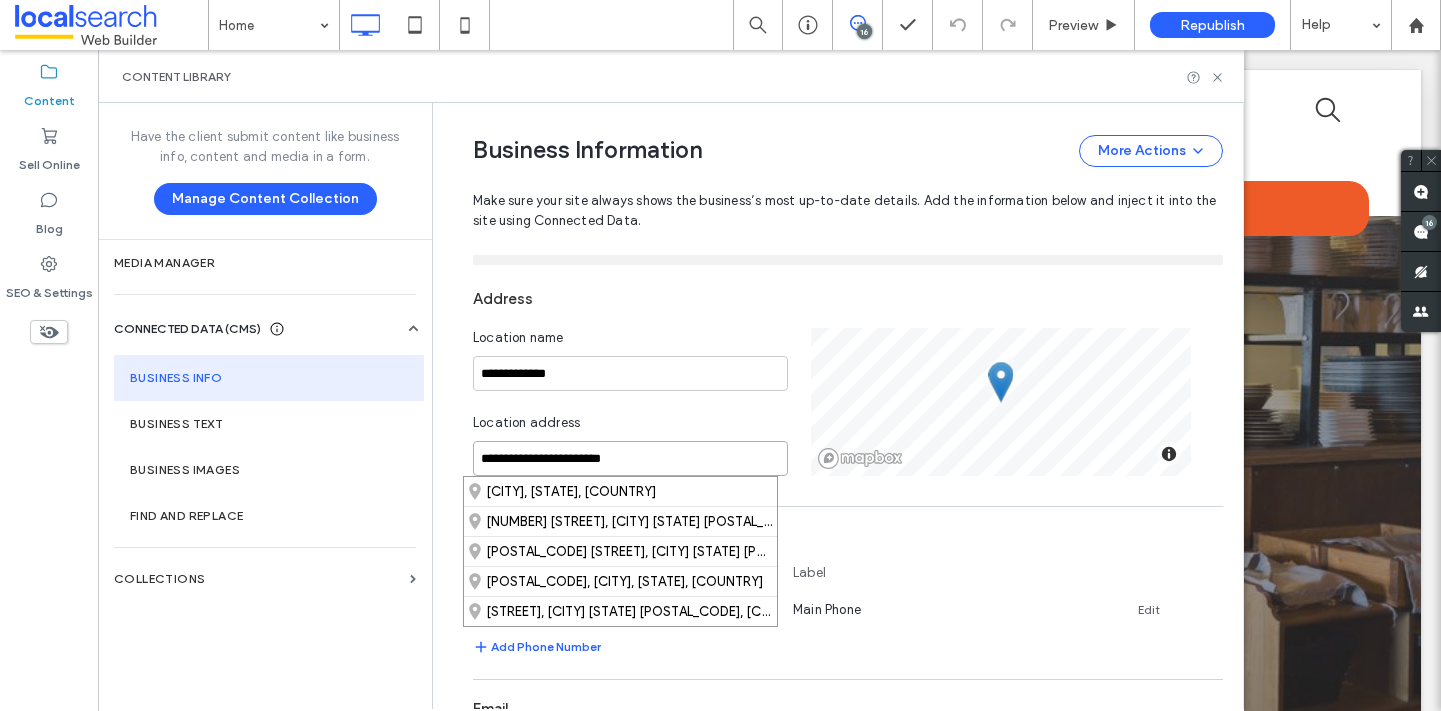 type on "**********" 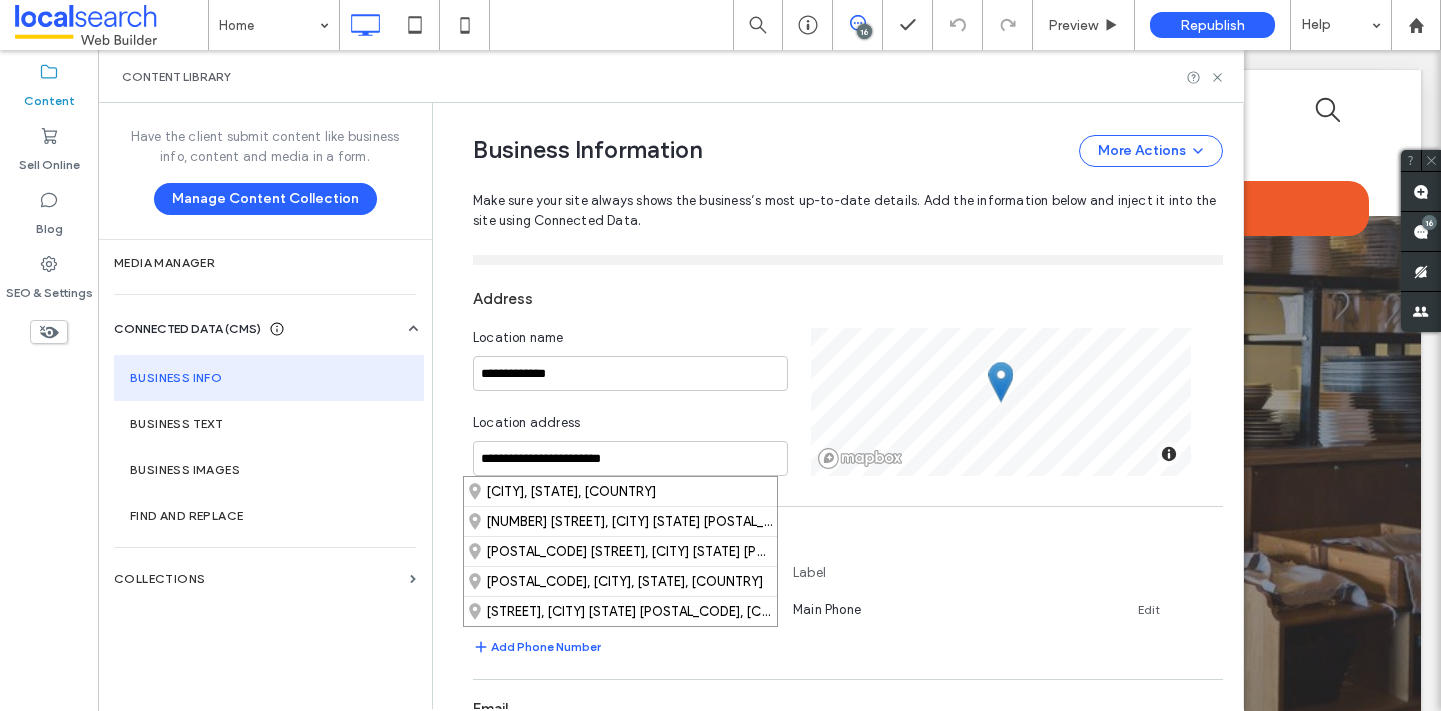 click on "Phone Number" at bounding box center (848, 536) 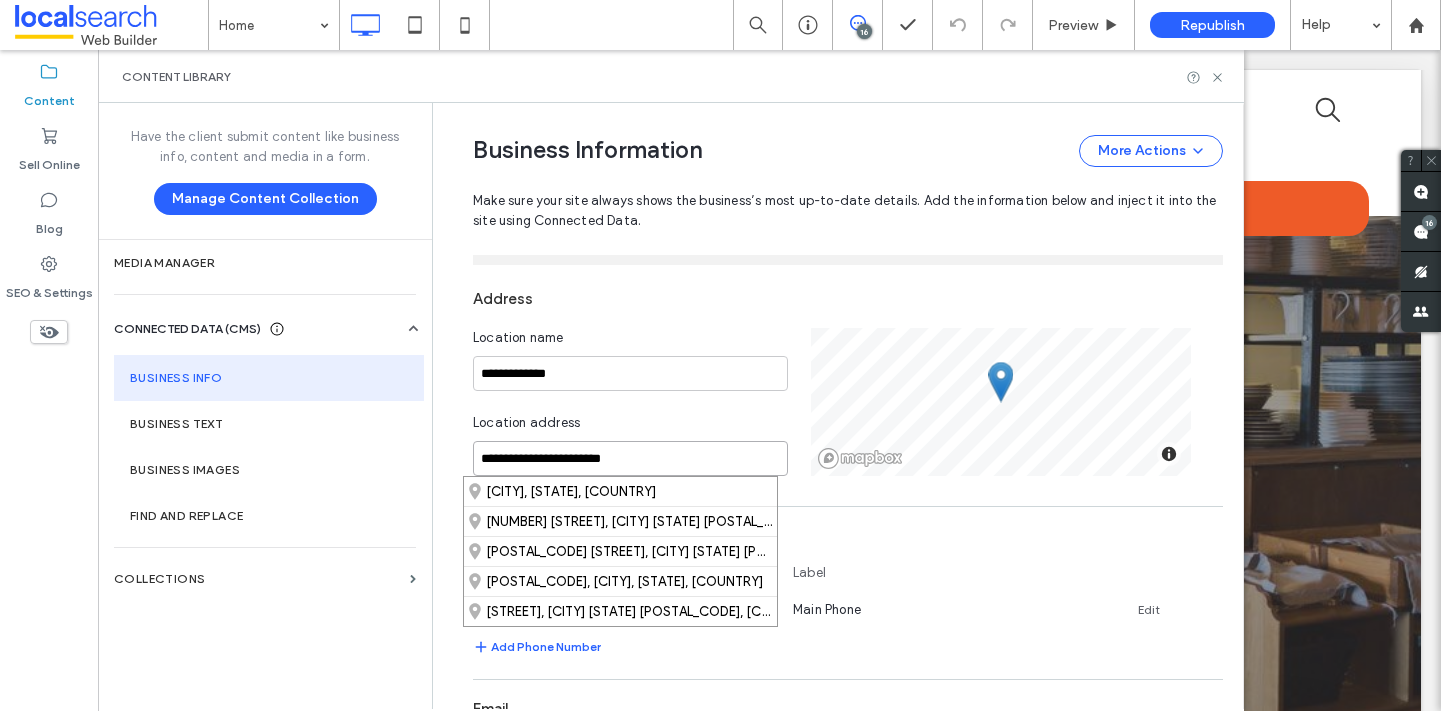 click on "**********" at bounding box center (630, 458) 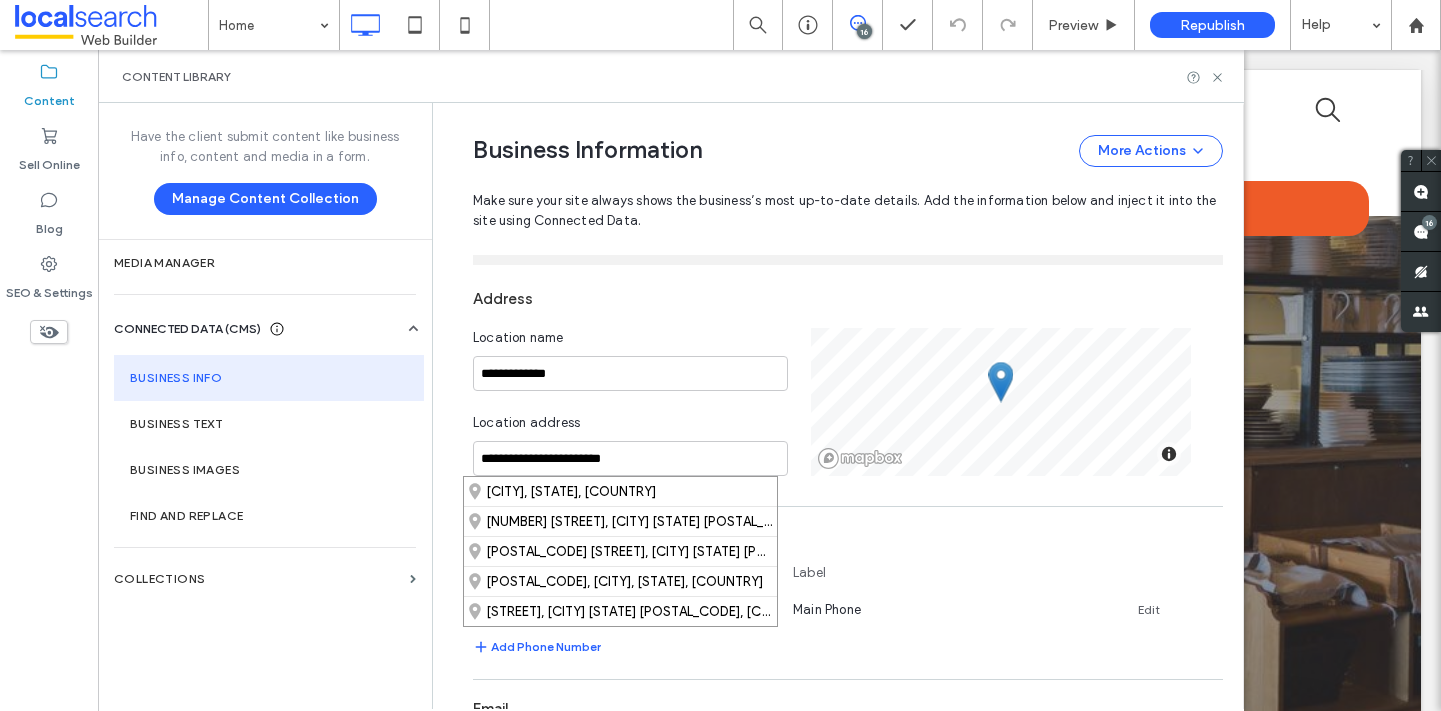 click on "Phone Number Number Label [PHONE] Main Phone Edit Add Phone Number" at bounding box center [848, 588] 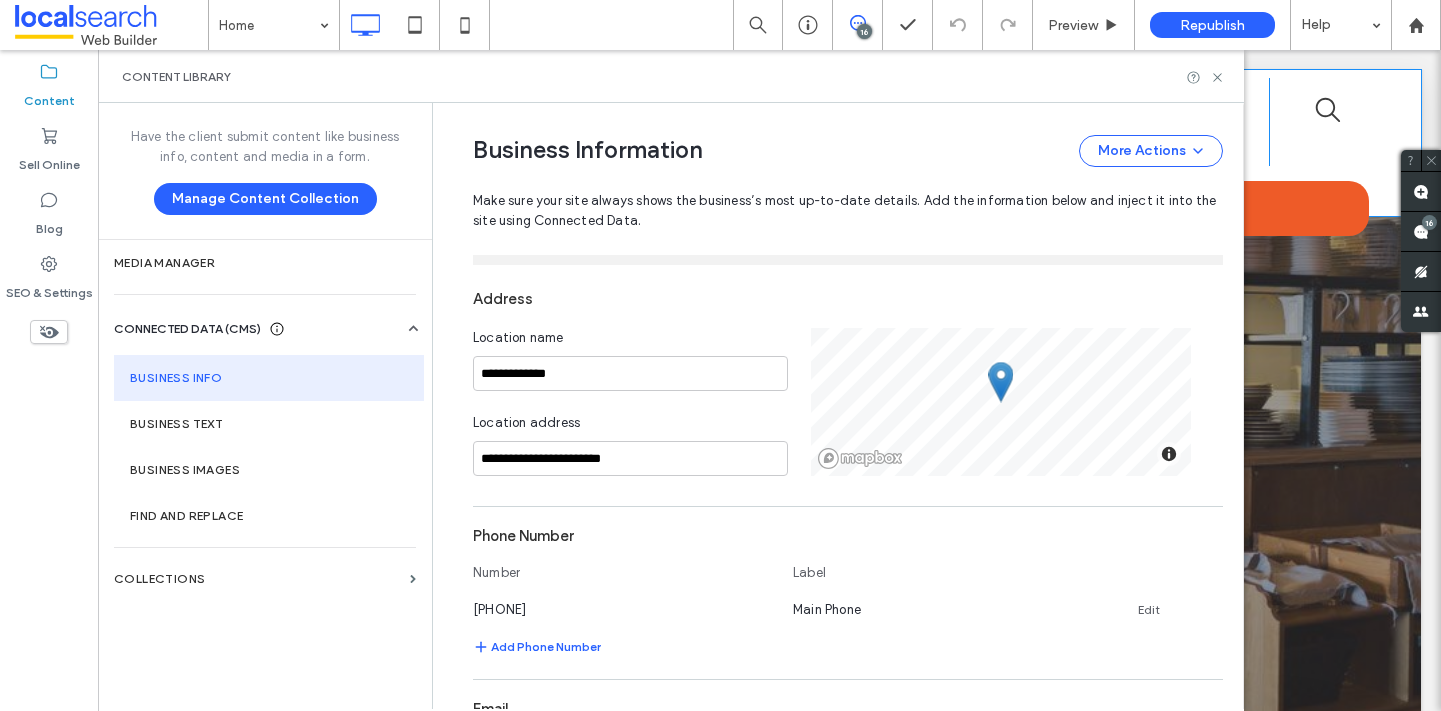 click at bounding box center (1319, 122) 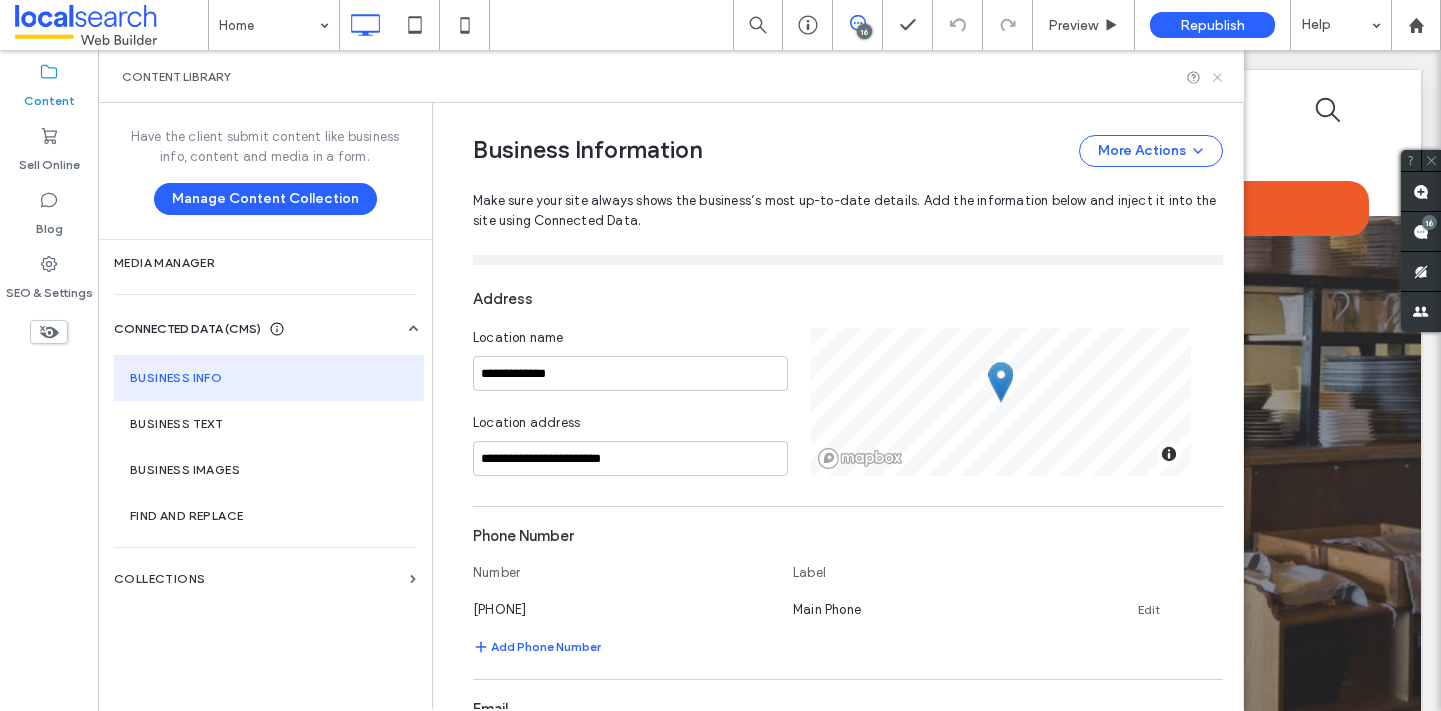 click 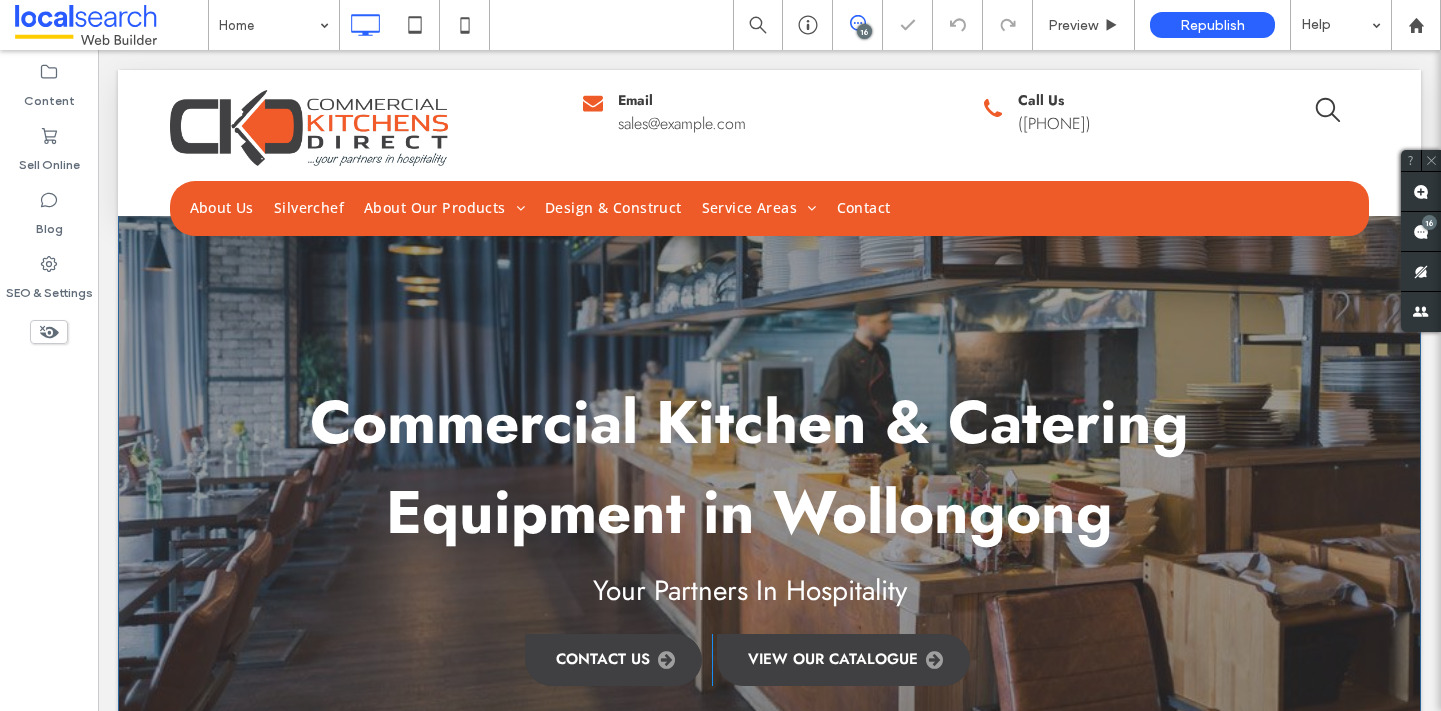scroll, scrollTop: 0, scrollLeft: 0, axis: both 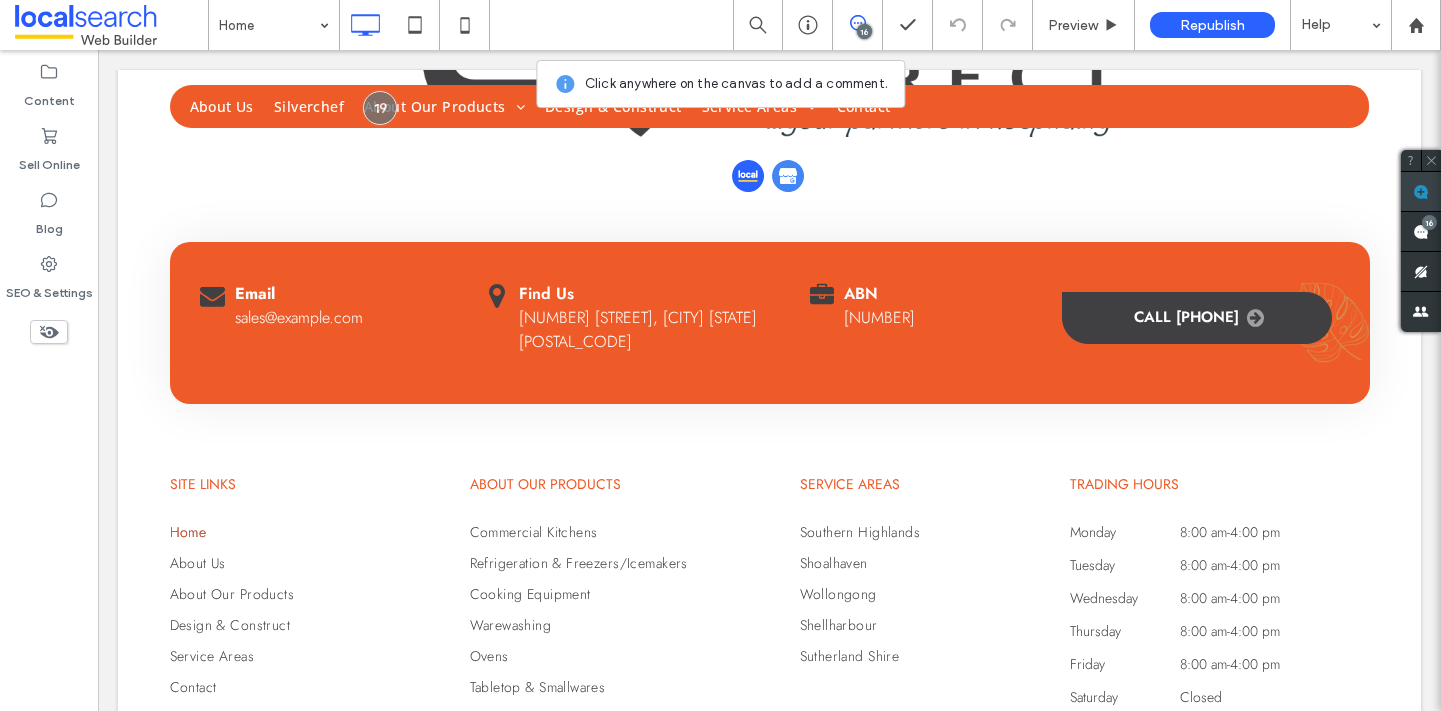click 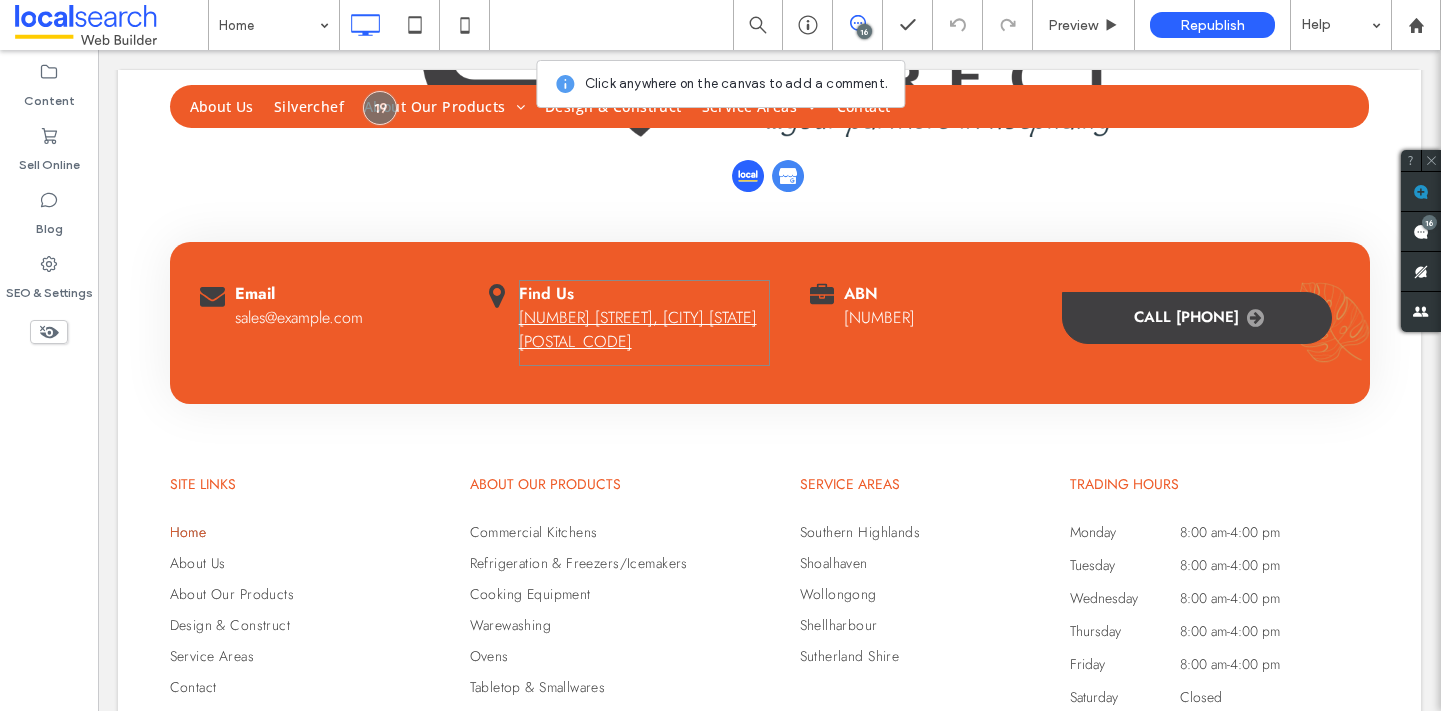 click on "[NUMBER] [STREET], [CITY] [STATE] [POSTAL_CODE]" at bounding box center (638, 329) 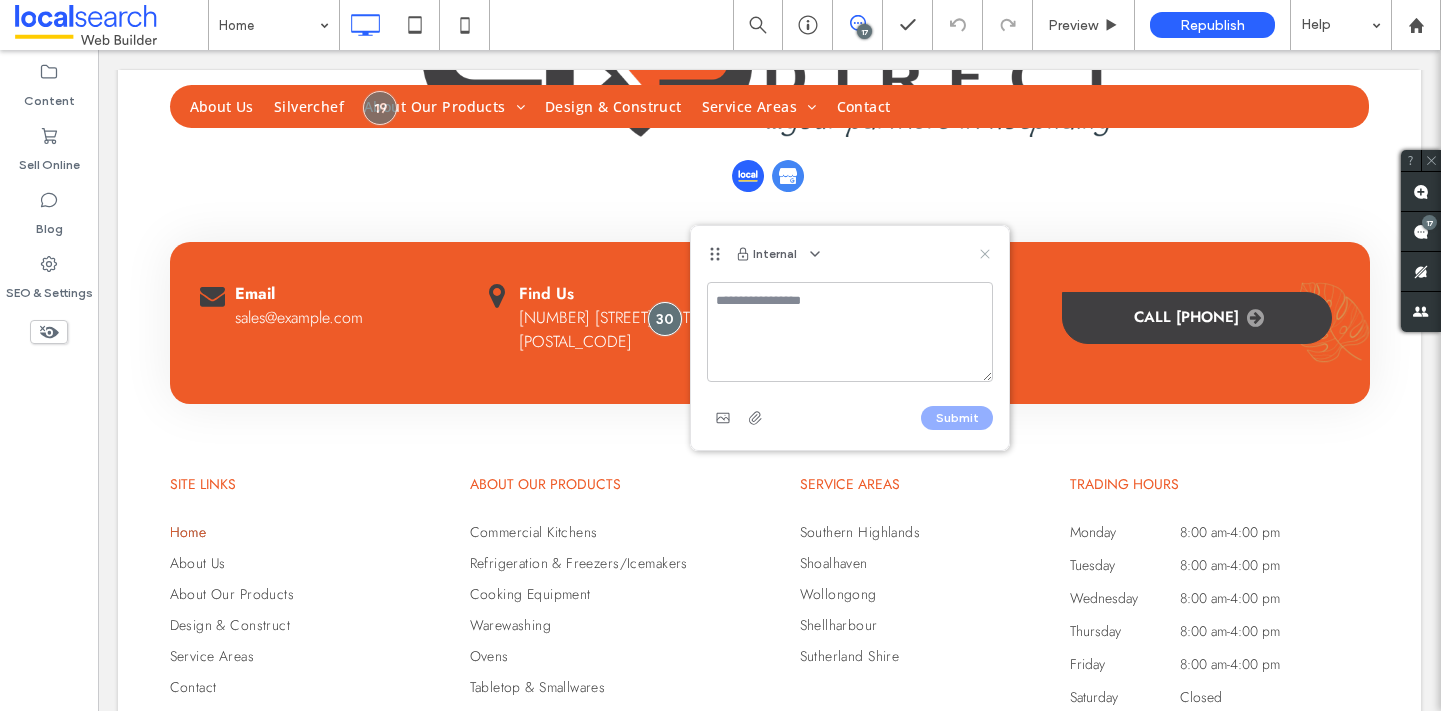 click 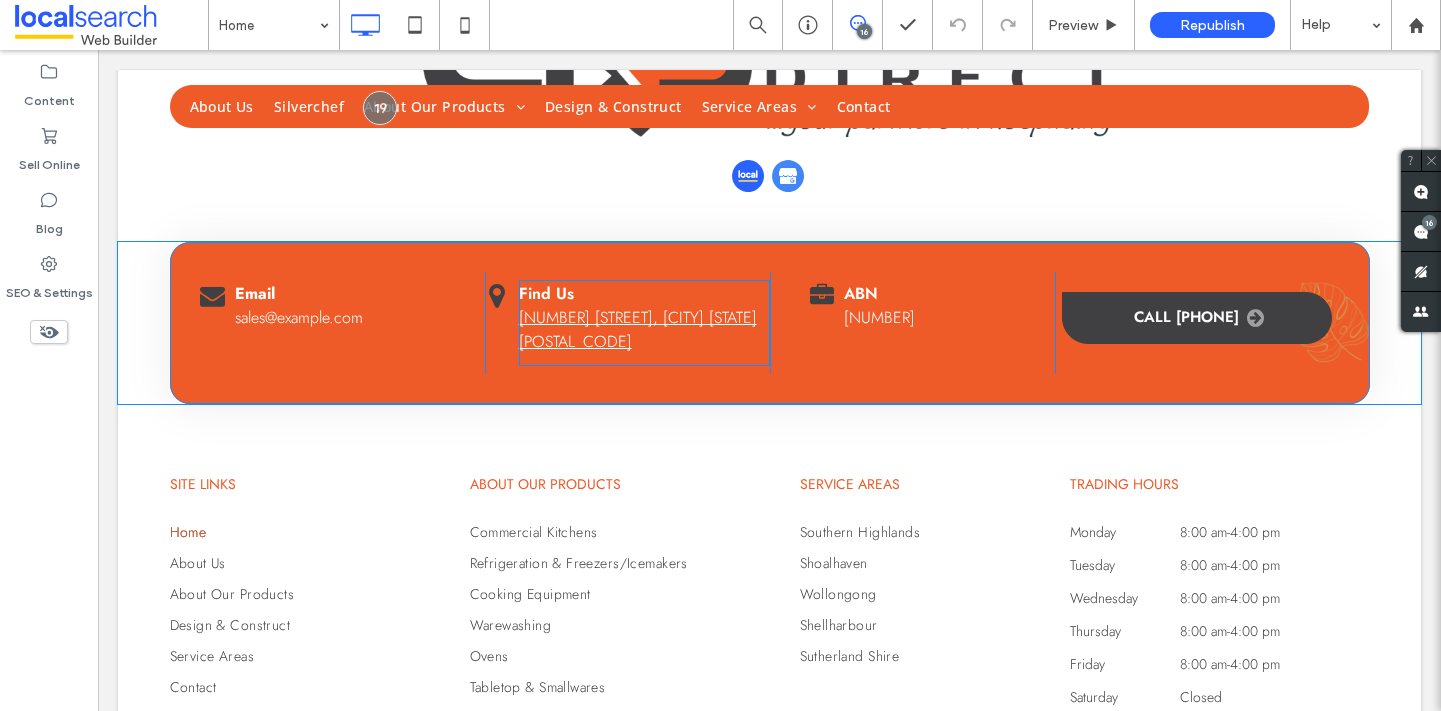 click on "[NUMBER] [STREET], [CITY] [STATE] [POSTAL_CODE]" at bounding box center [638, 329] 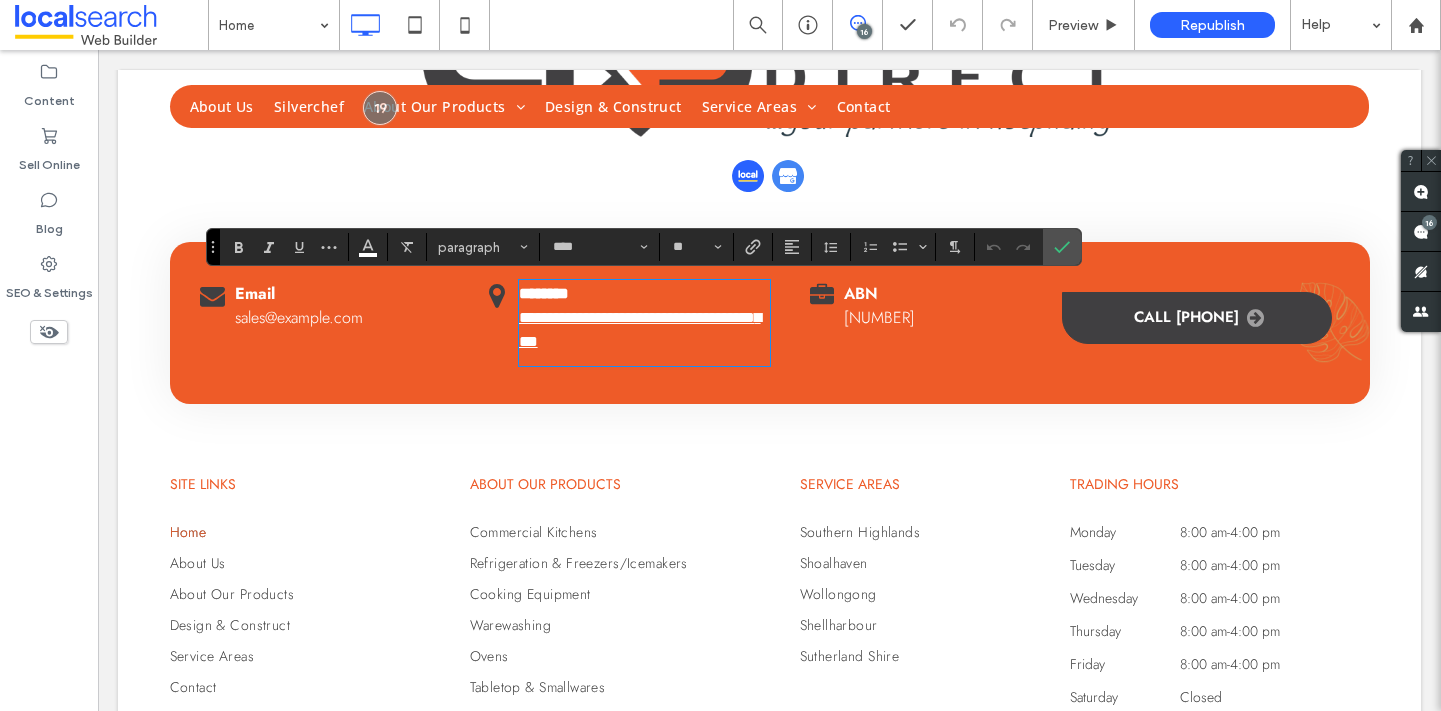 click on "**********" at bounding box center [640, 329] 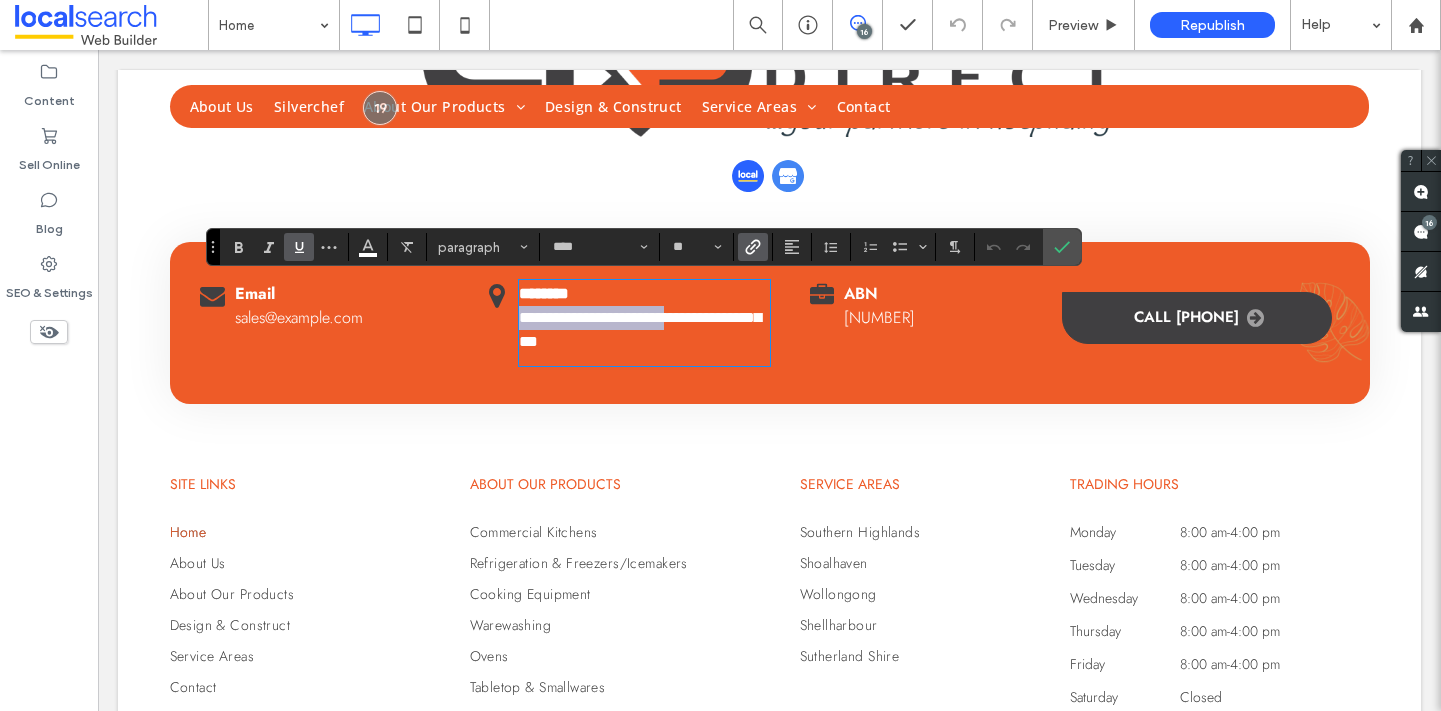 drag, startPoint x: 674, startPoint y: 321, endPoint x: 516, endPoint y: 308, distance: 158.5339 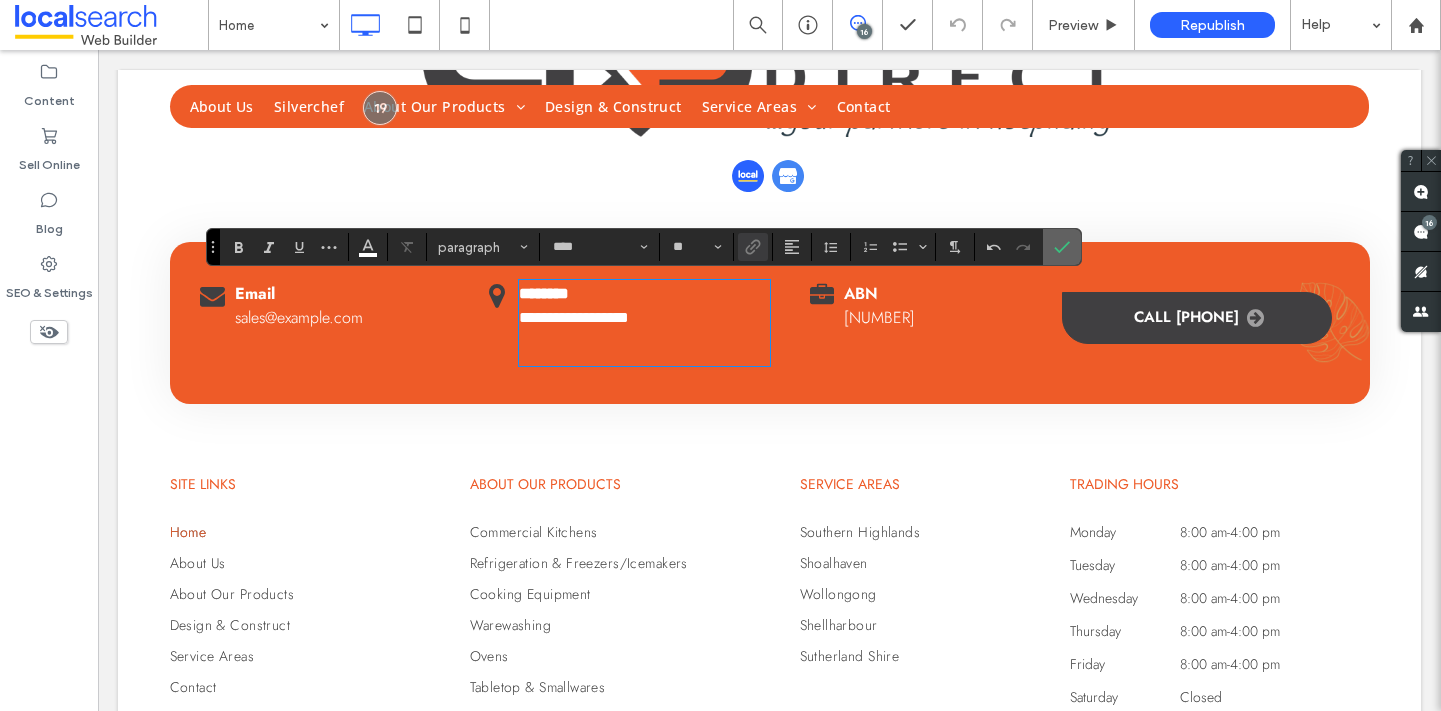 click 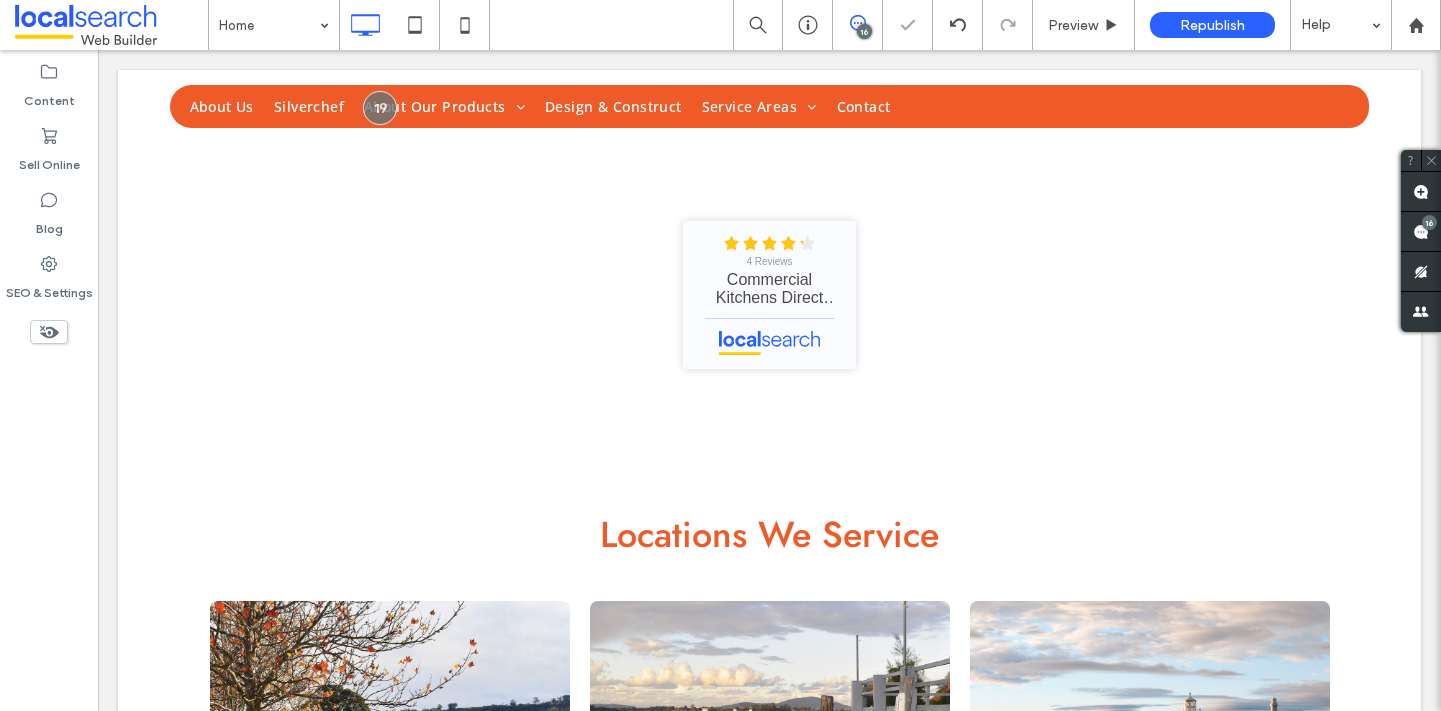 scroll, scrollTop: 4864, scrollLeft: 0, axis: vertical 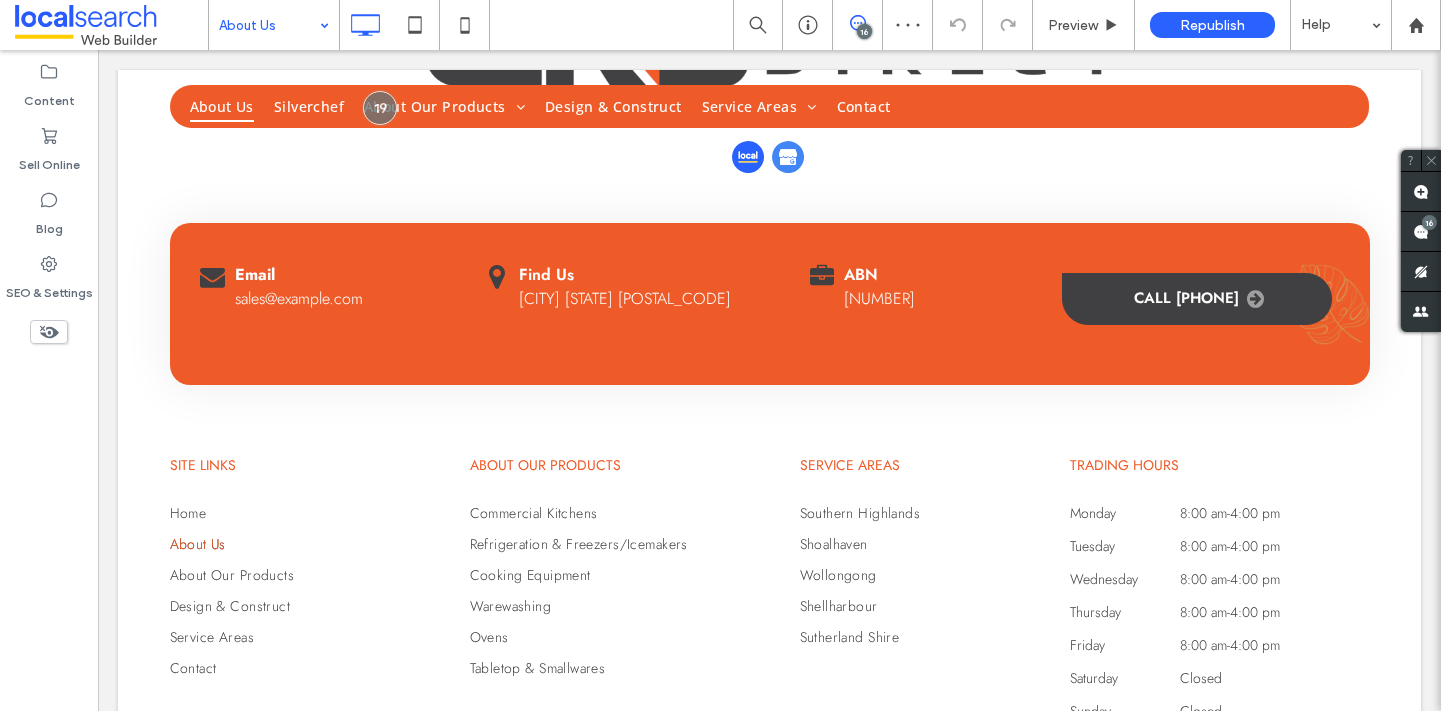 click at bounding box center [269, 25] 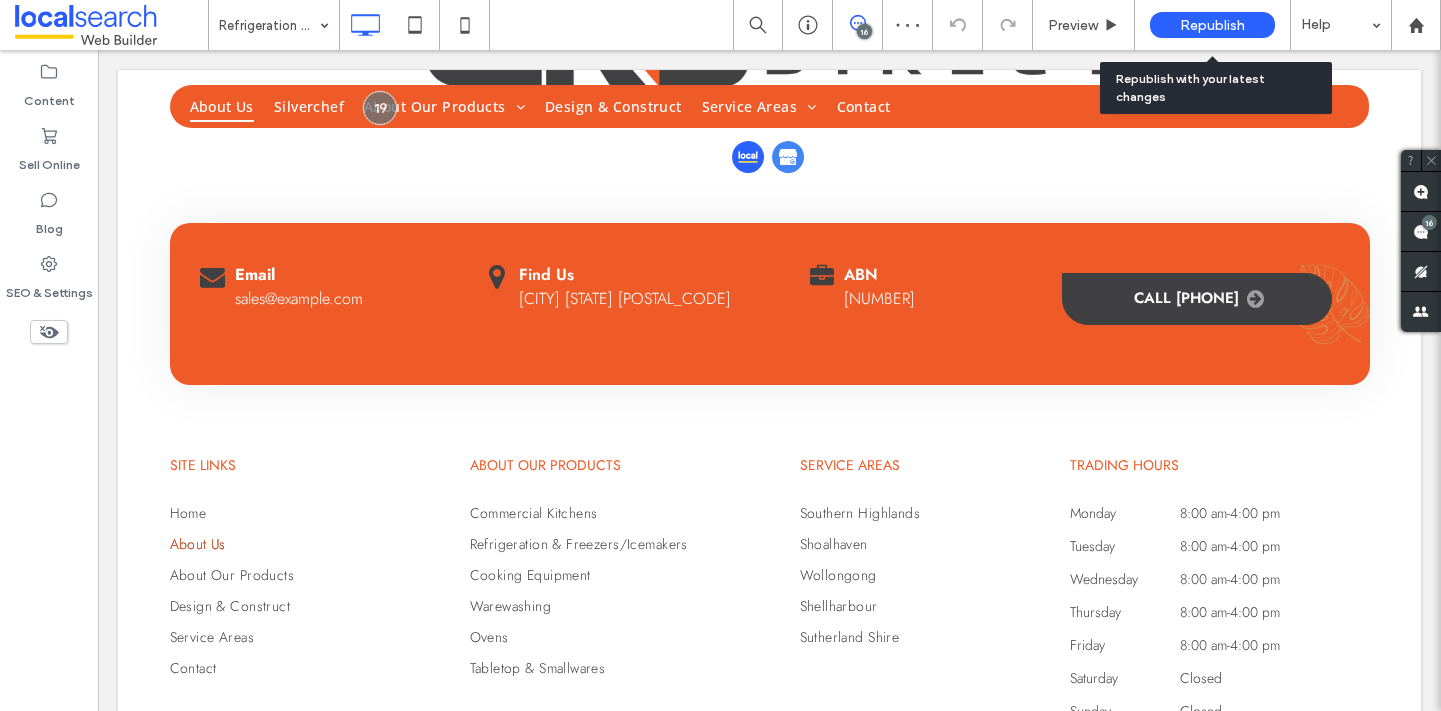 click on "Republish" at bounding box center (1212, 25) 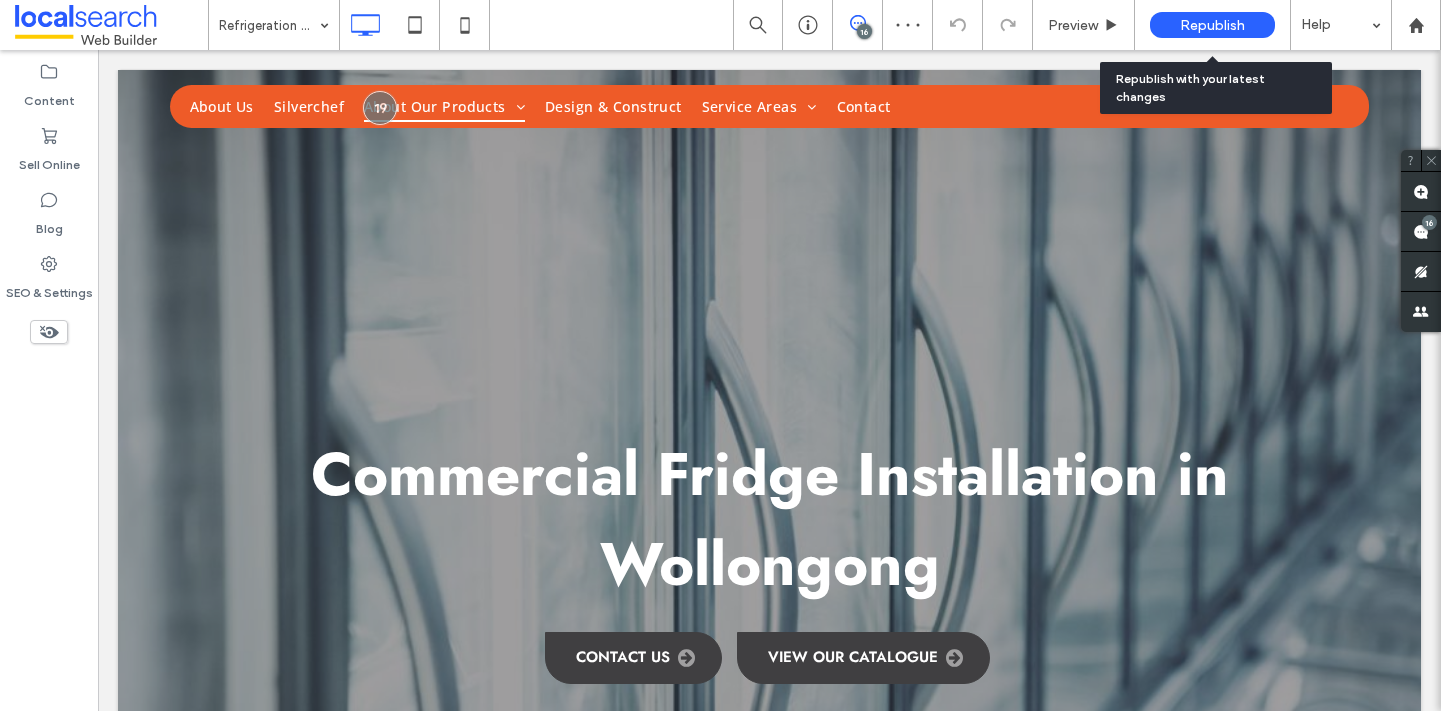 scroll, scrollTop: 6395, scrollLeft: 0, axis: vertical 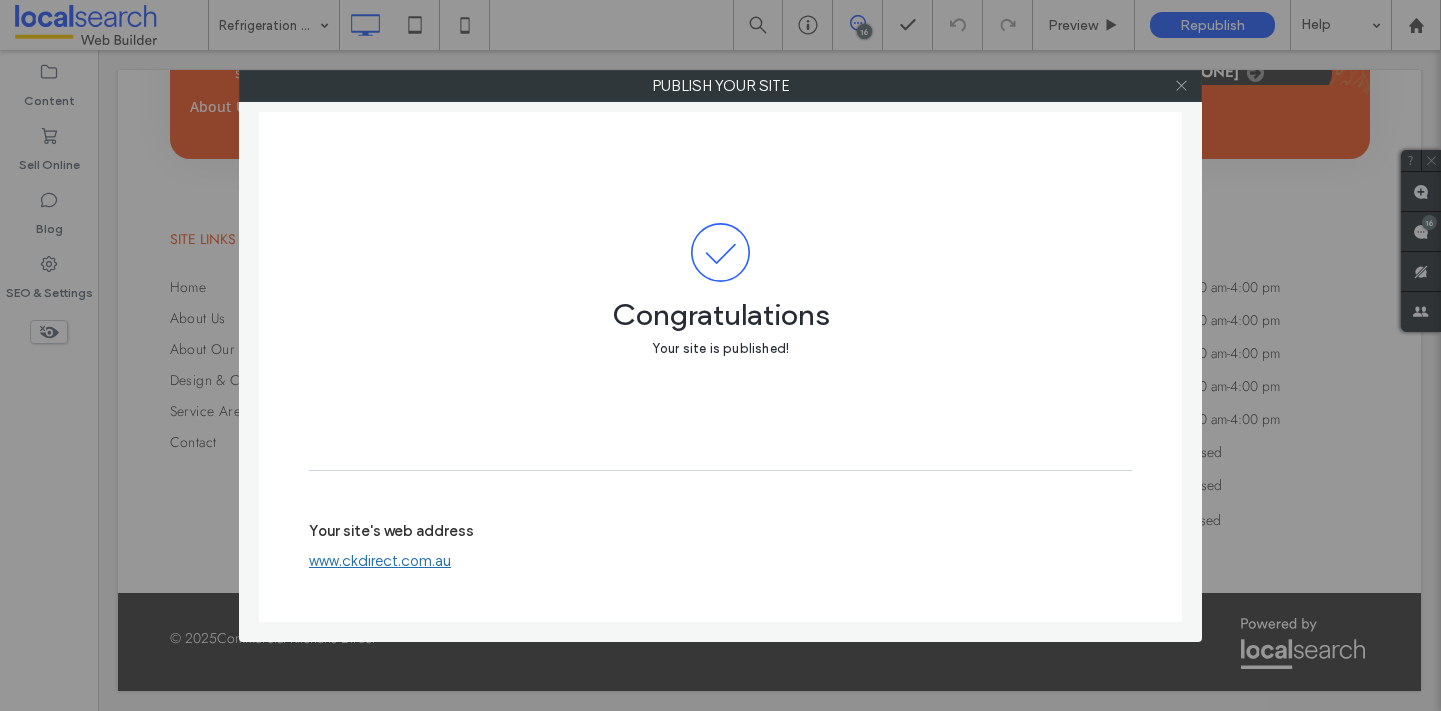 click 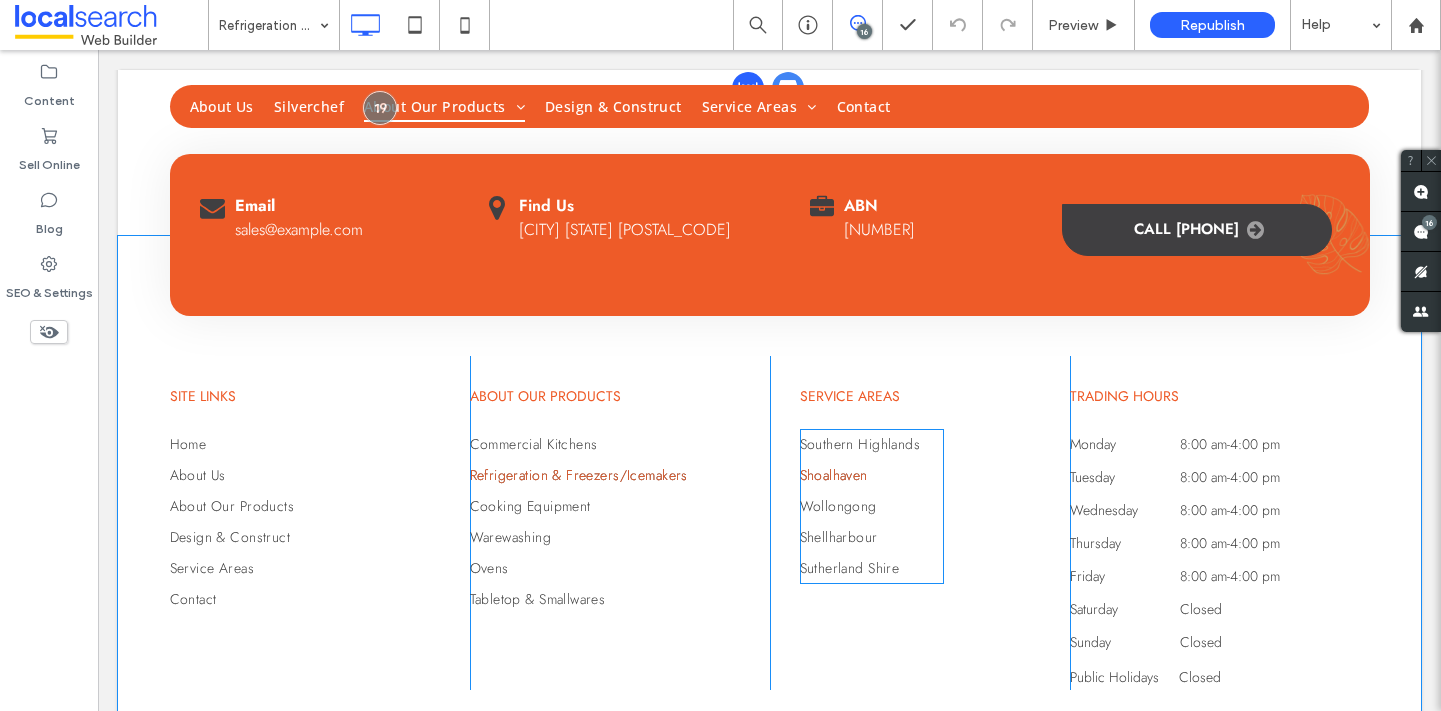 scroll, scrollTop: 6235, scrollLeft: 0, axis: vertical 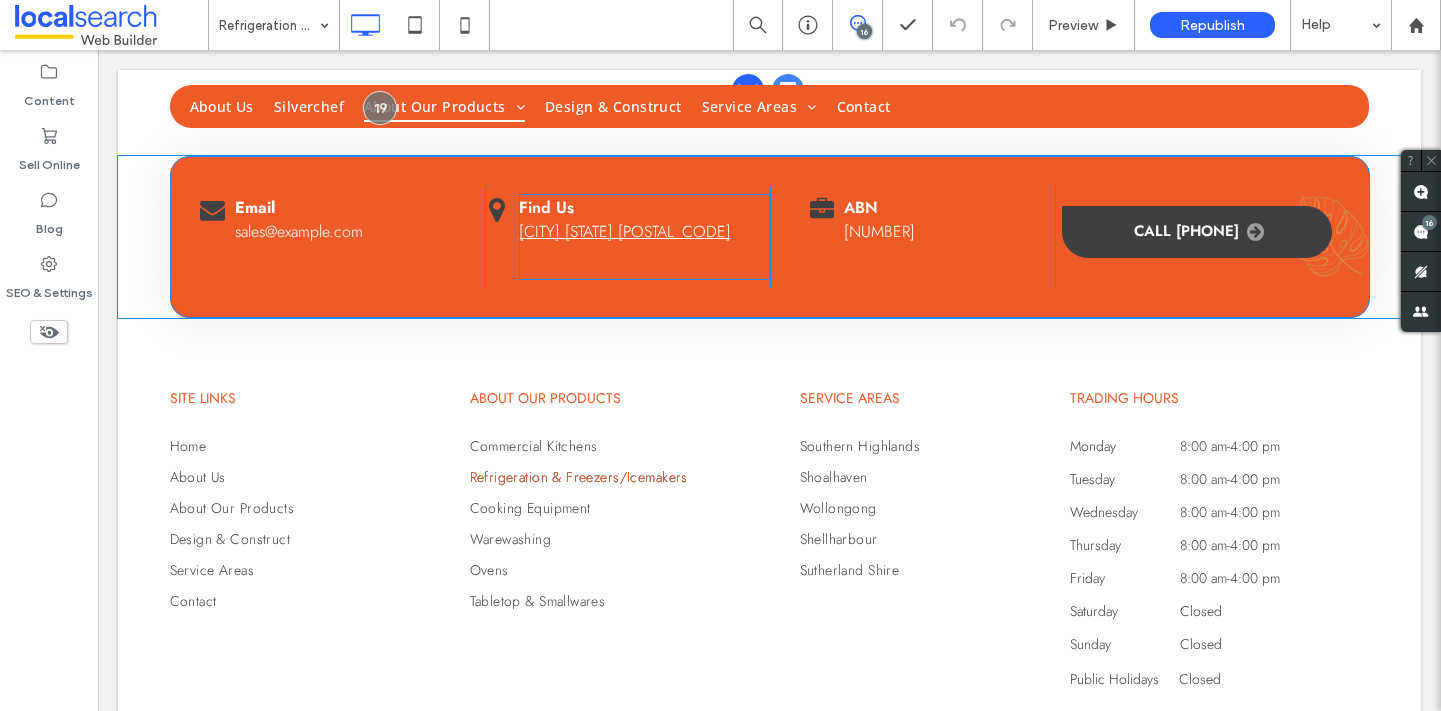 click on "[CITY] [STATE] [POSTAL_CODE]" at bounding box center [625, 231] 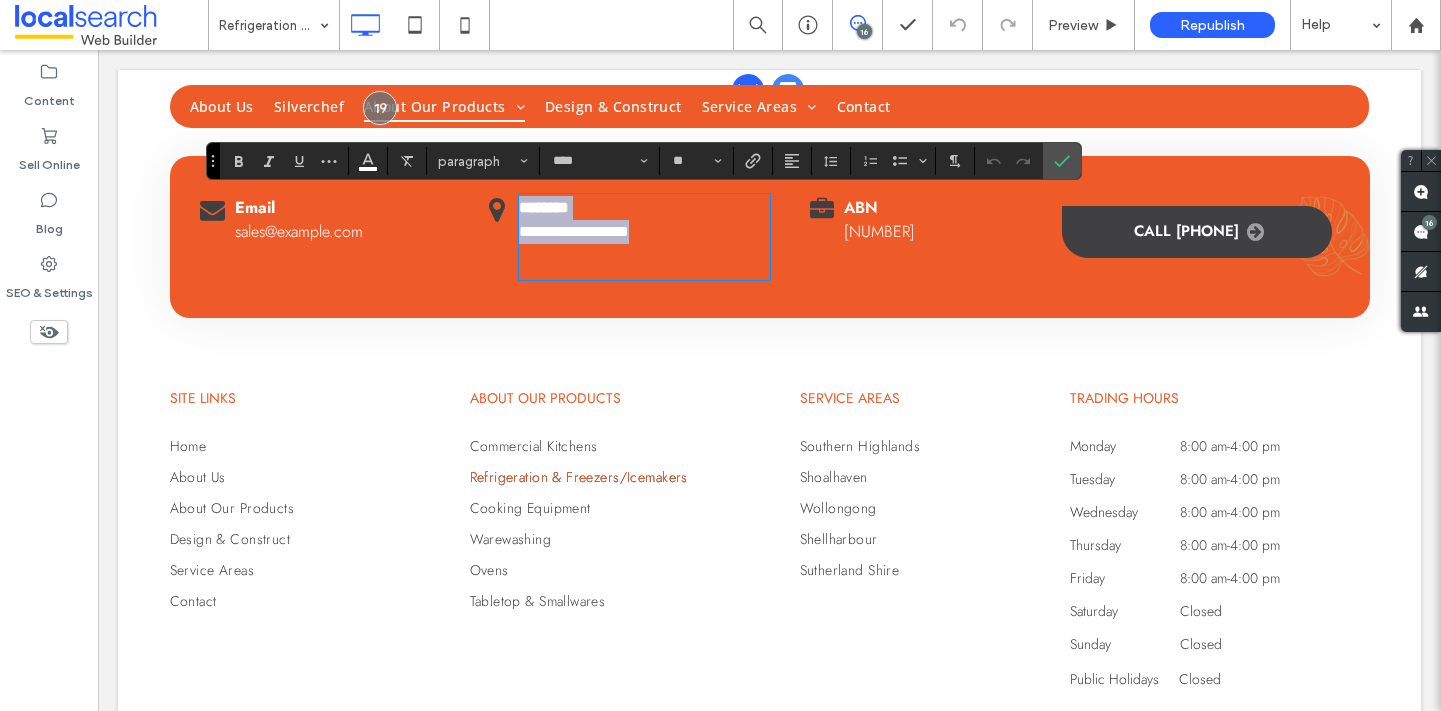 click on "**********" at bounding box center [644, 232] 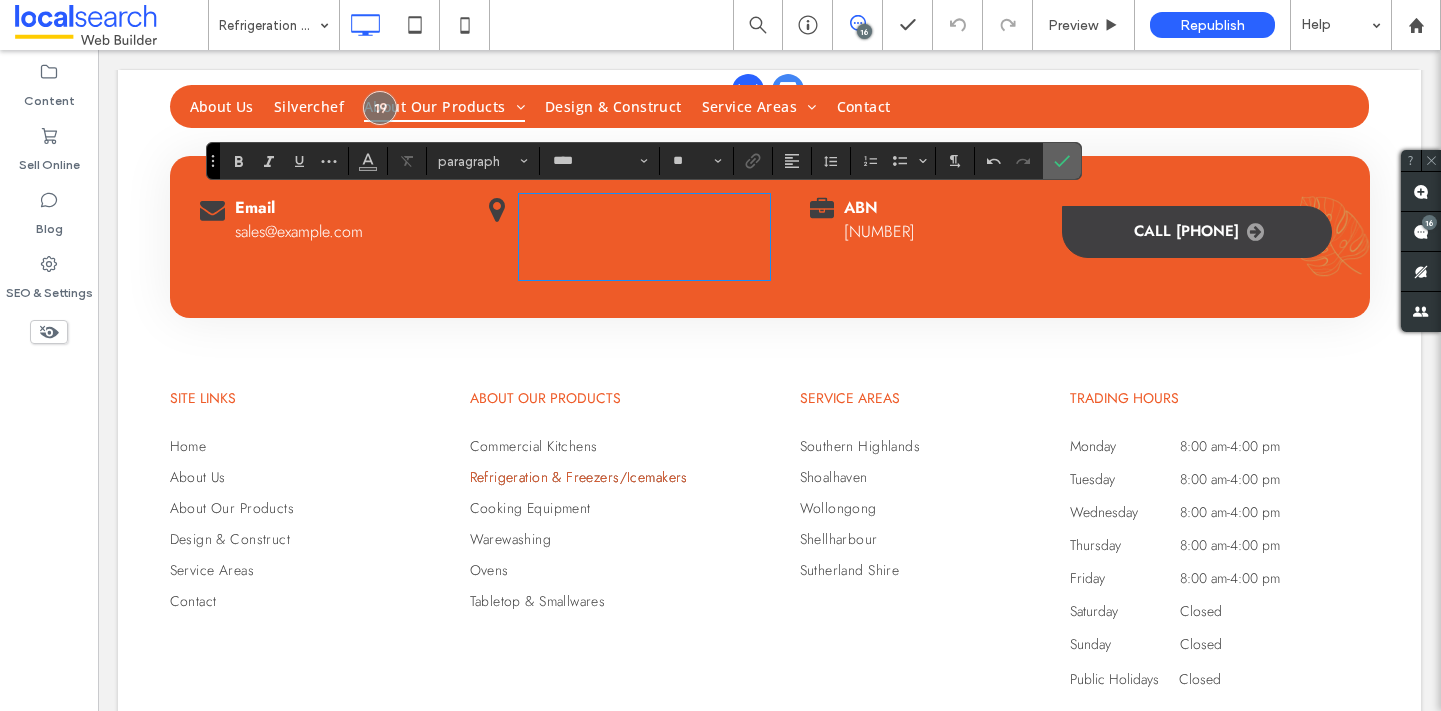 click 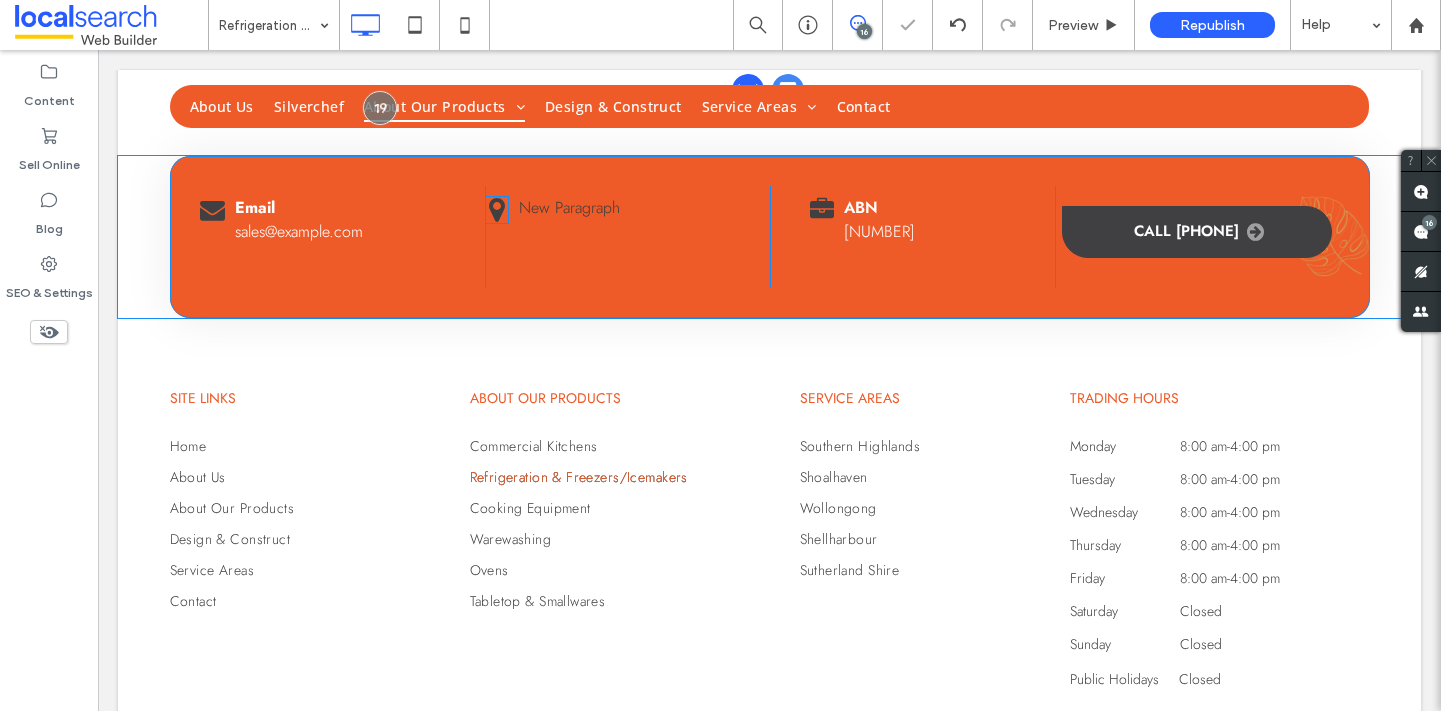 click 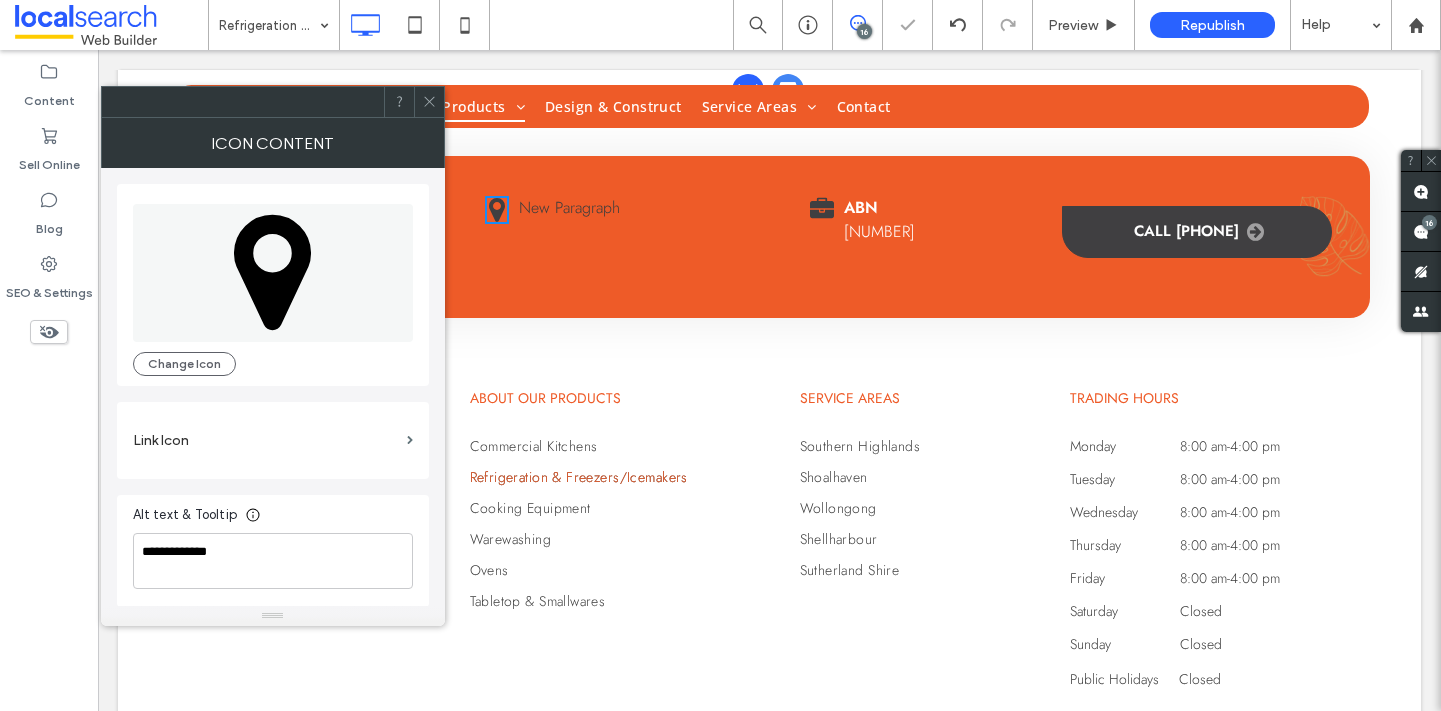 click at bounding box center [429, 102] 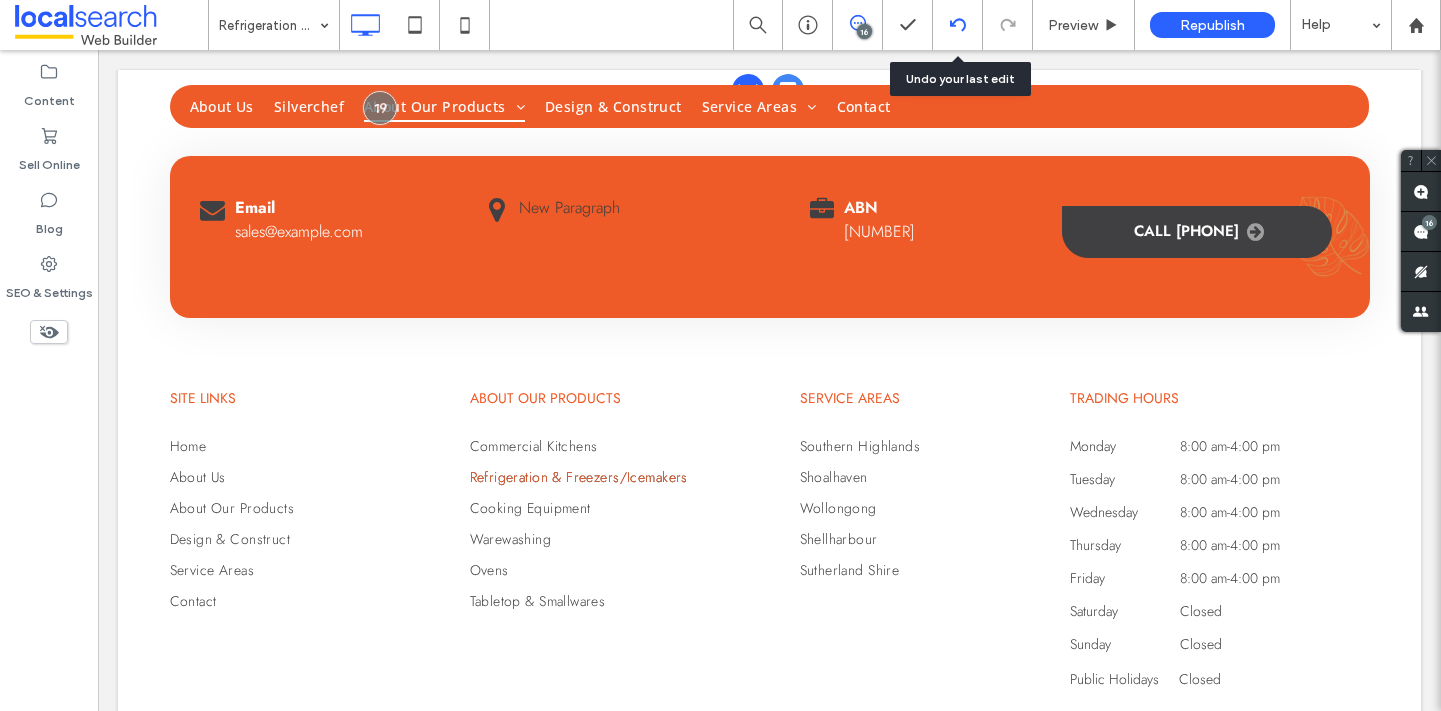 click 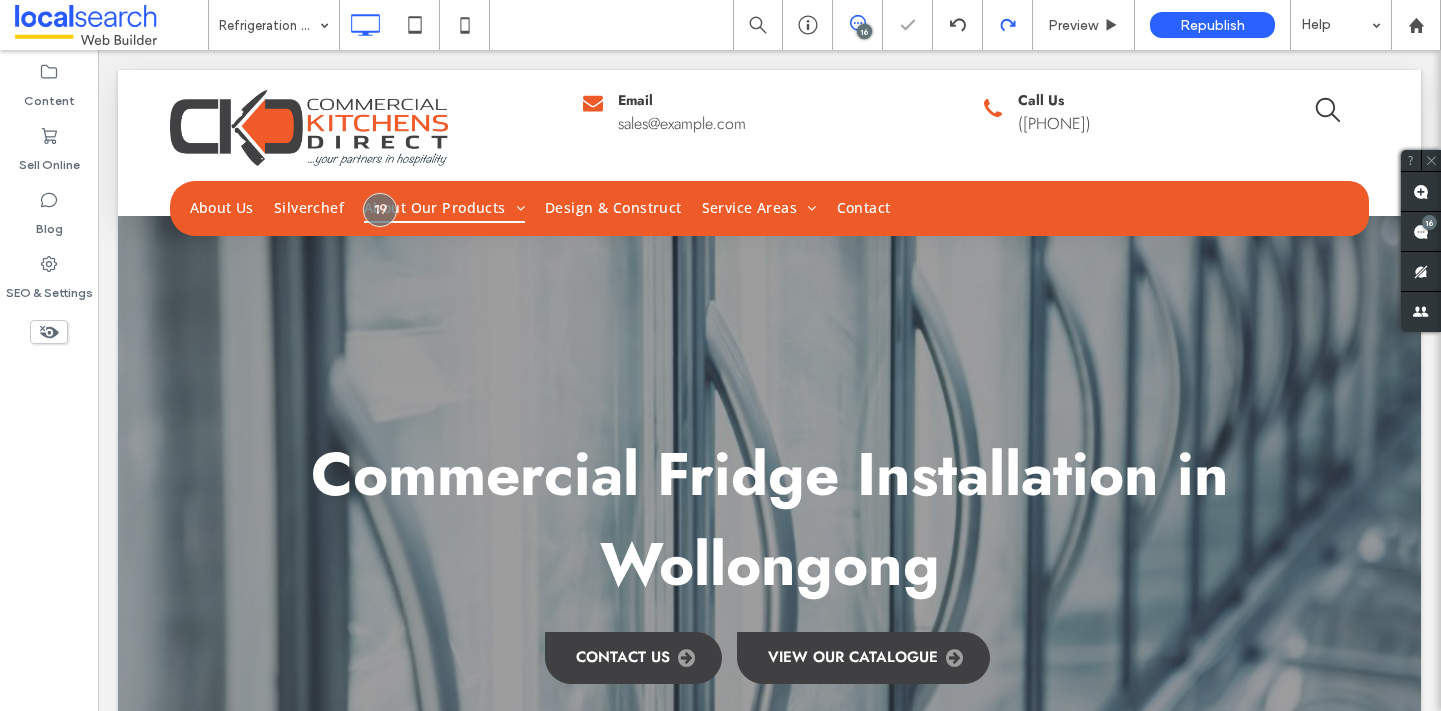scroll, scrollTop: 0, scrollLeft: 0, axis: both 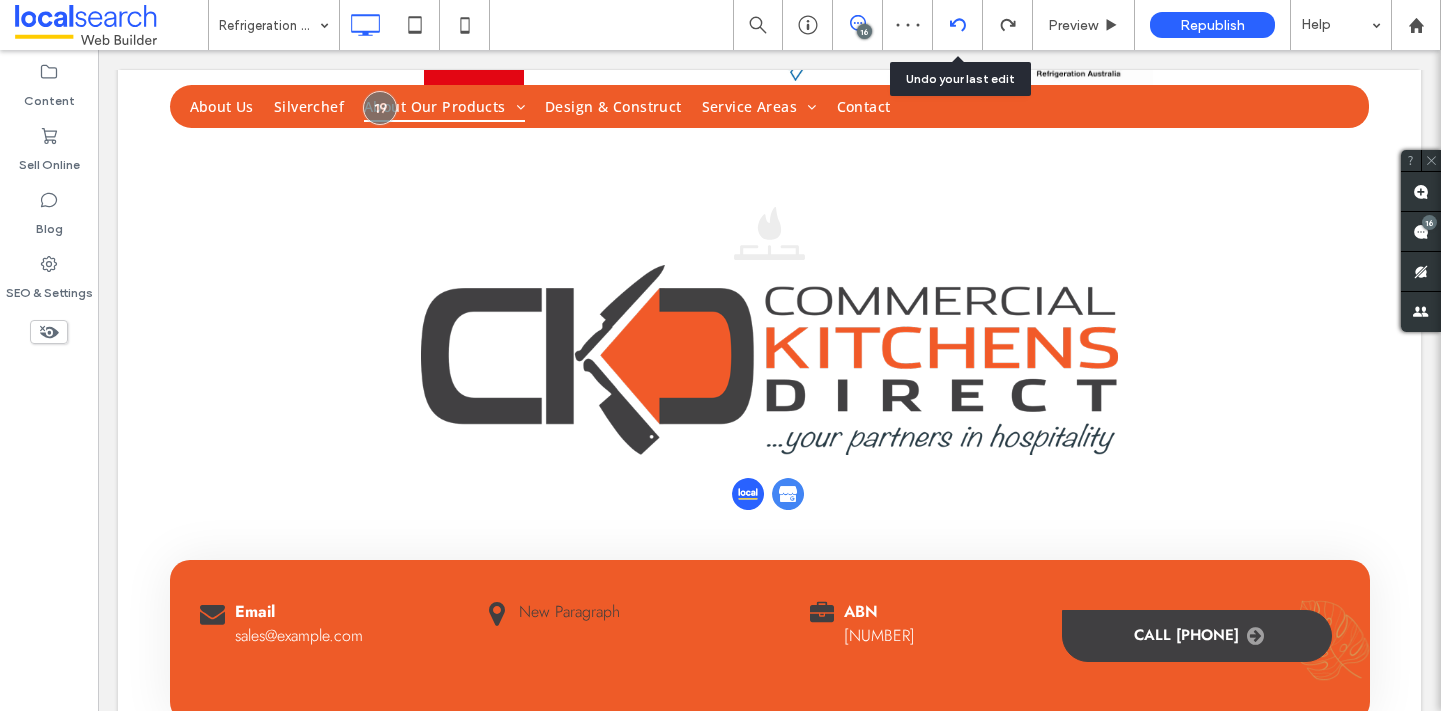 click 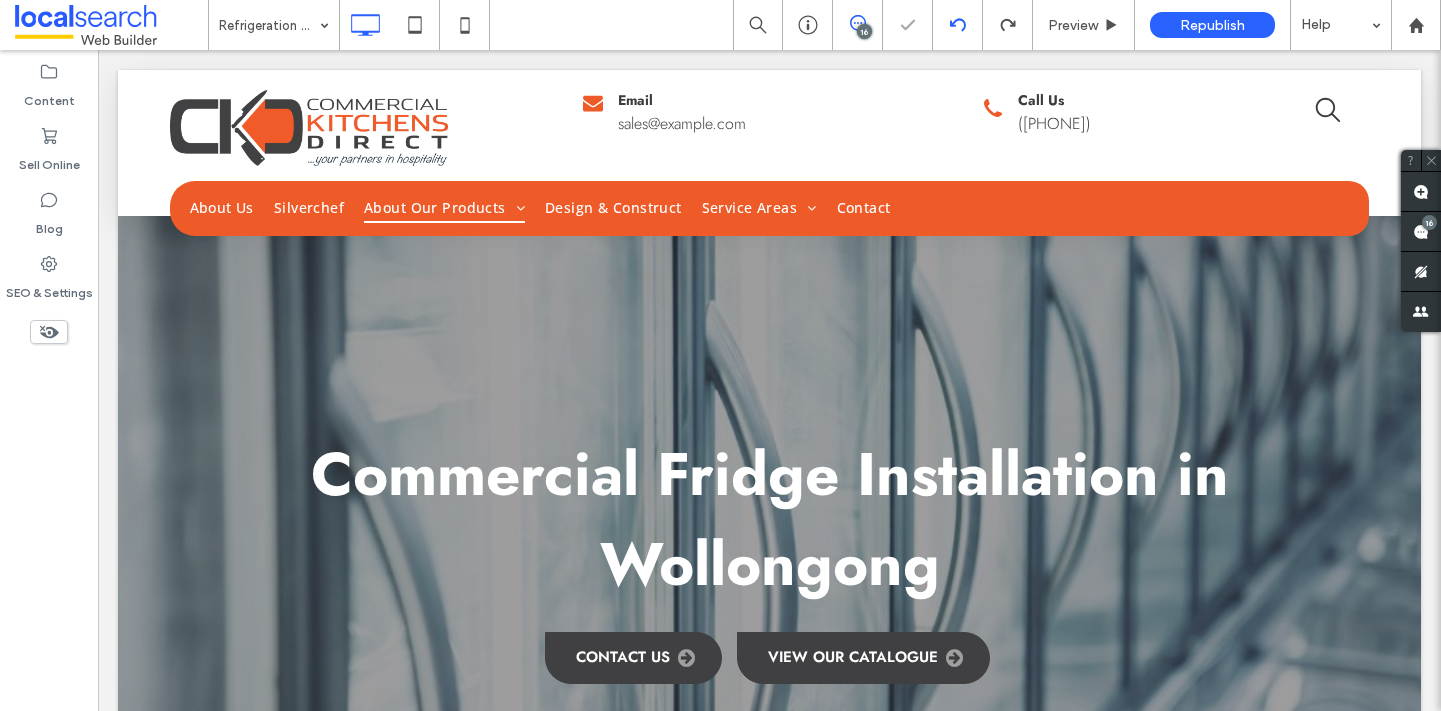 scroll, scrollTop: 0, scrollLeft: 0, axis: both 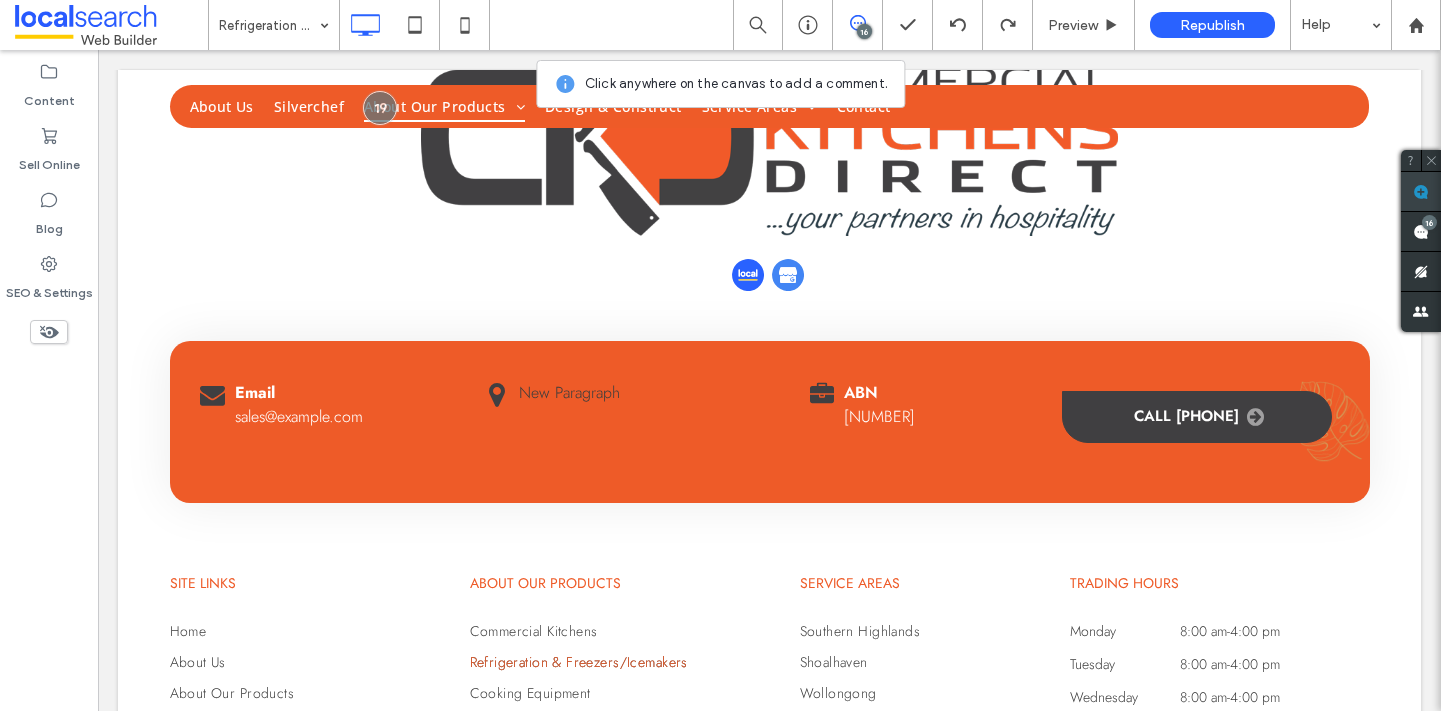 click at bounding box center [1421, 191] 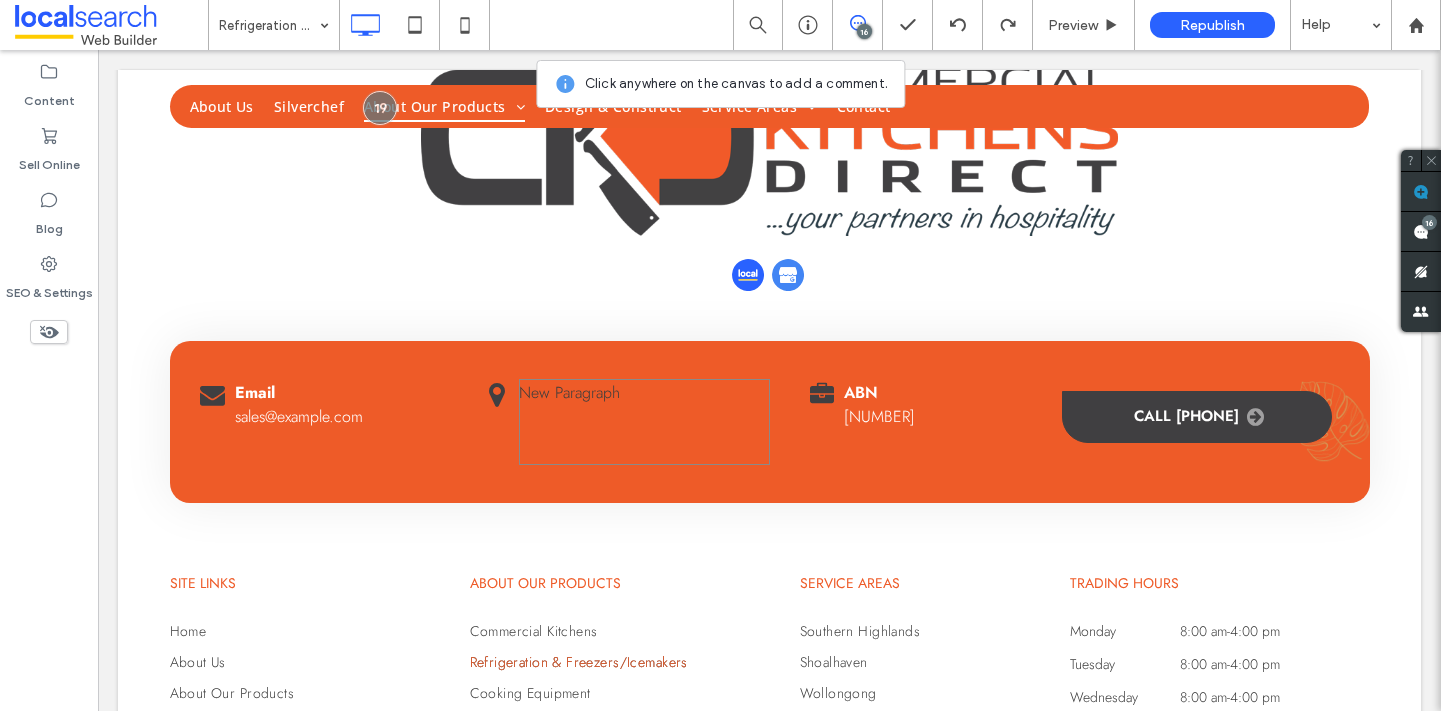 click on "New Paragraph" at bounding box center (644, 422) 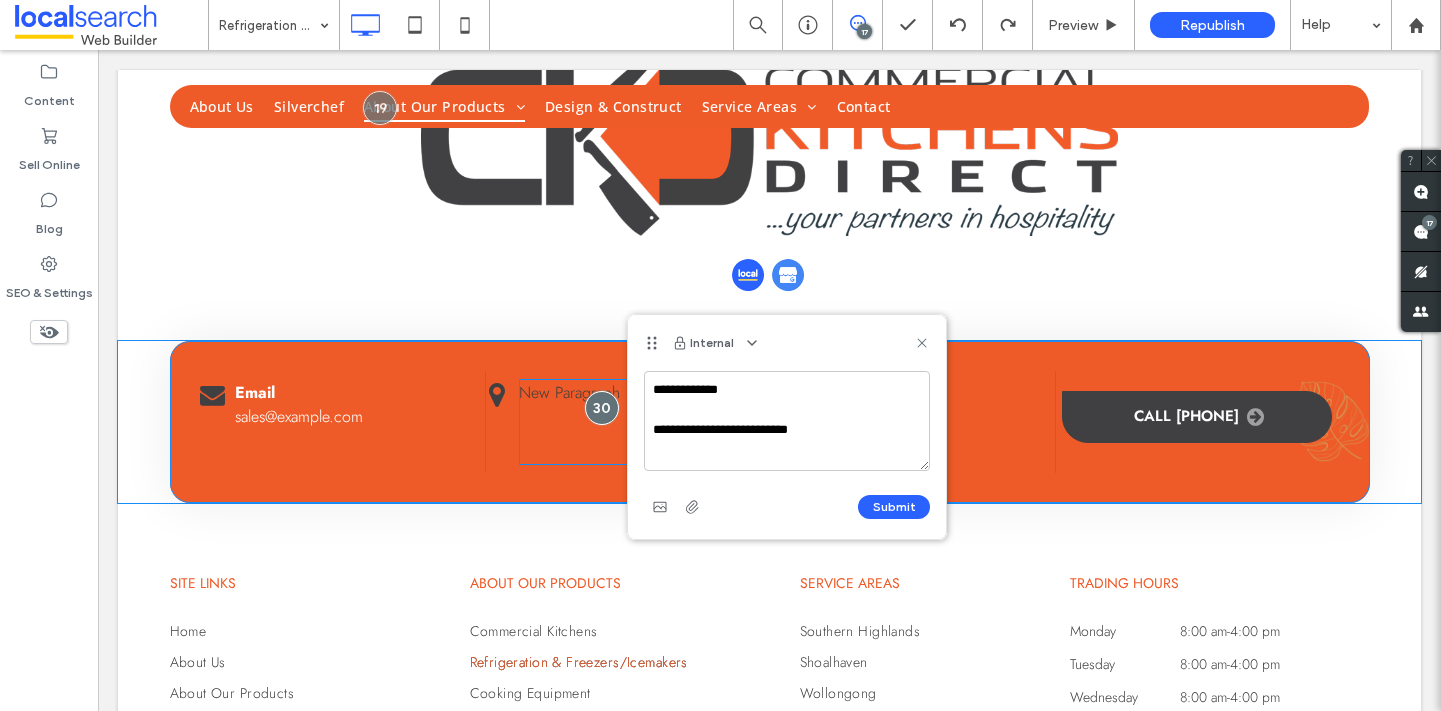 type on "**********" 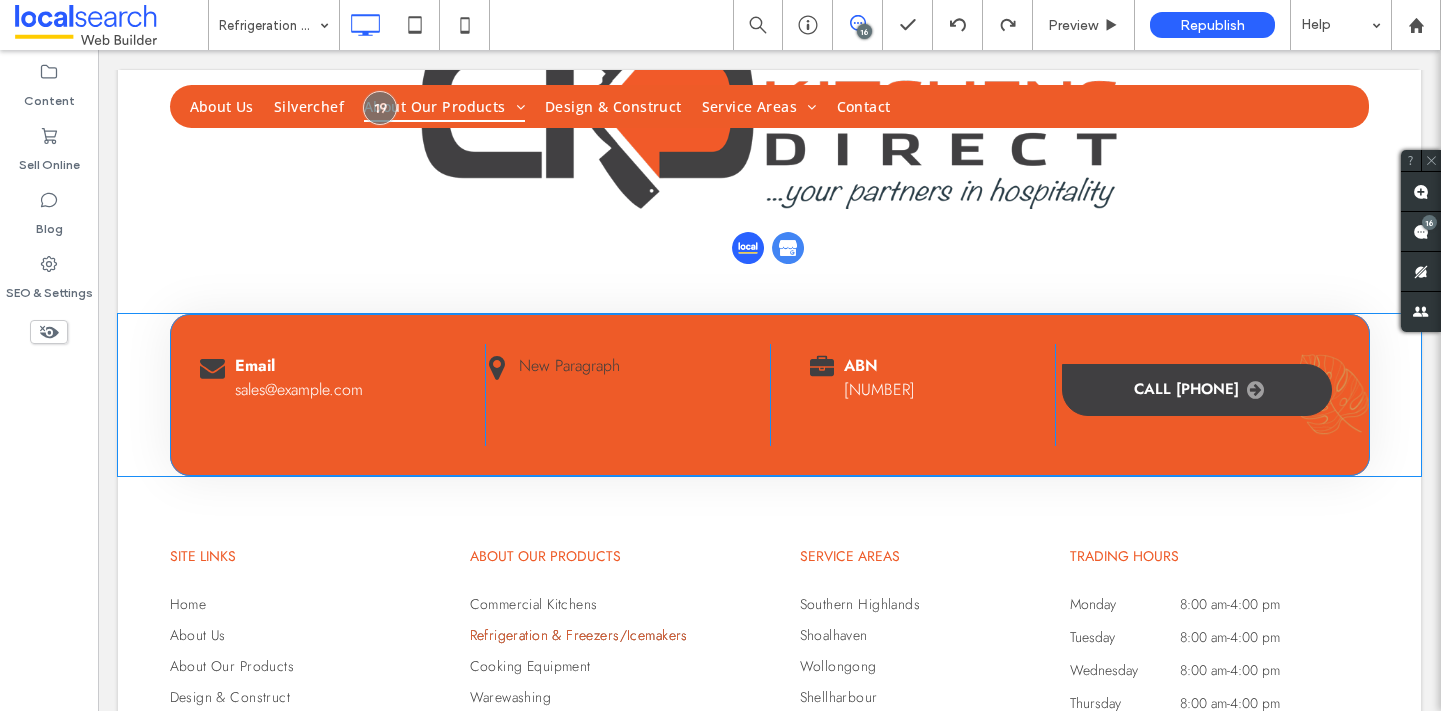 scroll, scrollTop: 6067, scrollLeft: 0, axis: vertical 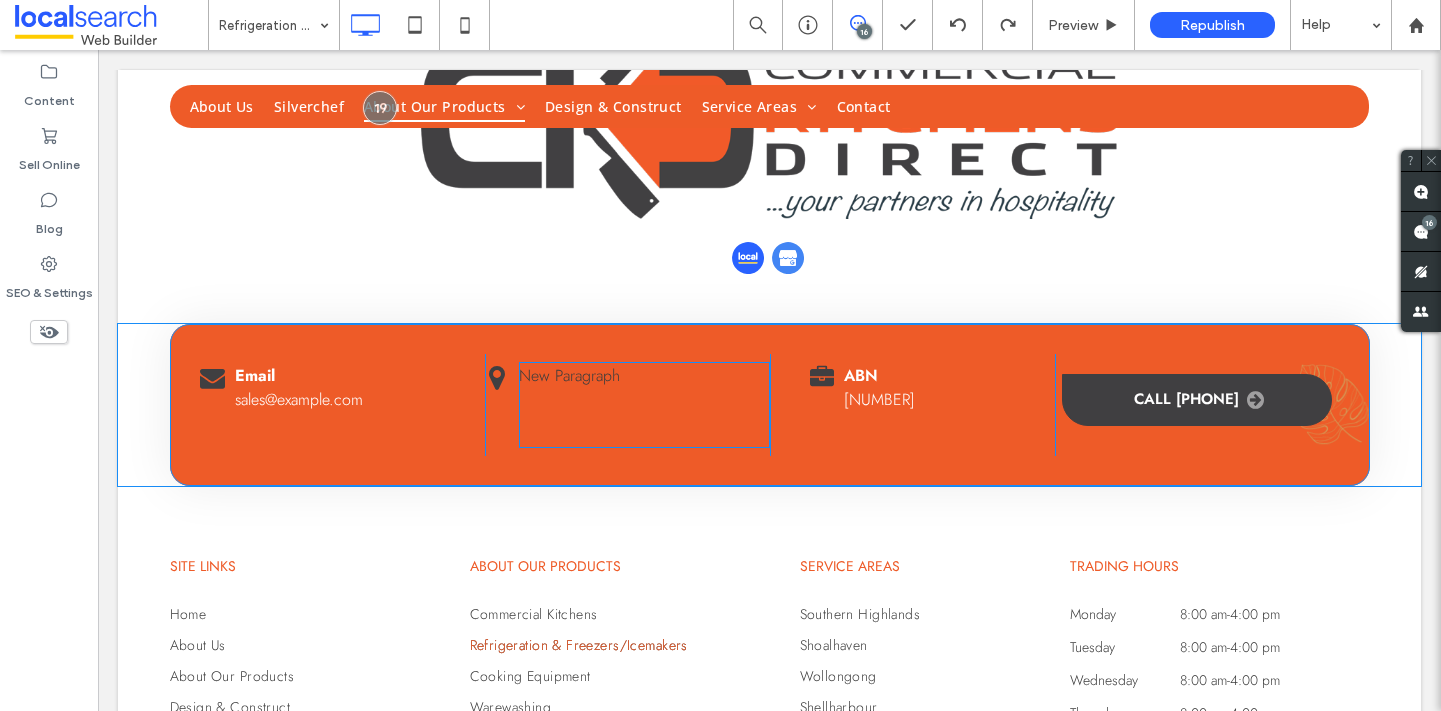 click on "New Paragraph" at bounding box center [644, 376] 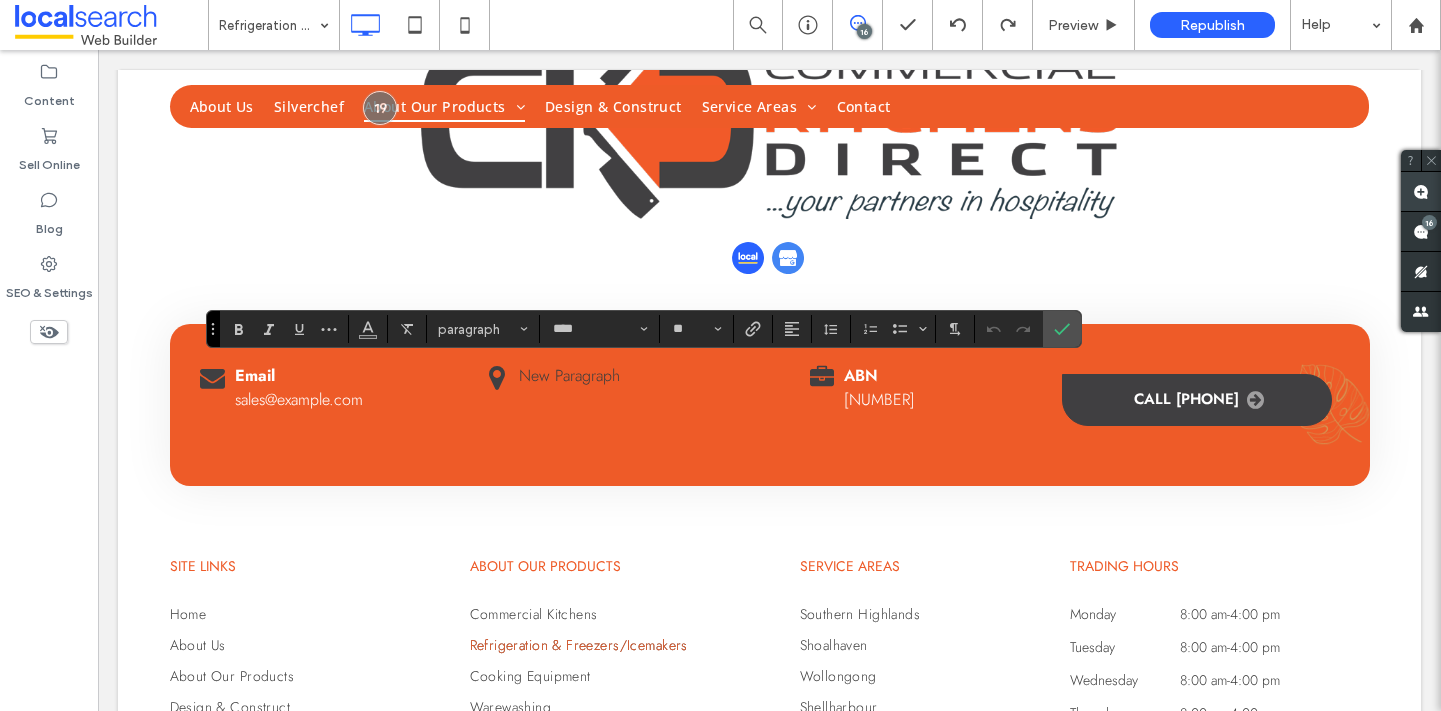 click at bounding box center [1421, 191] 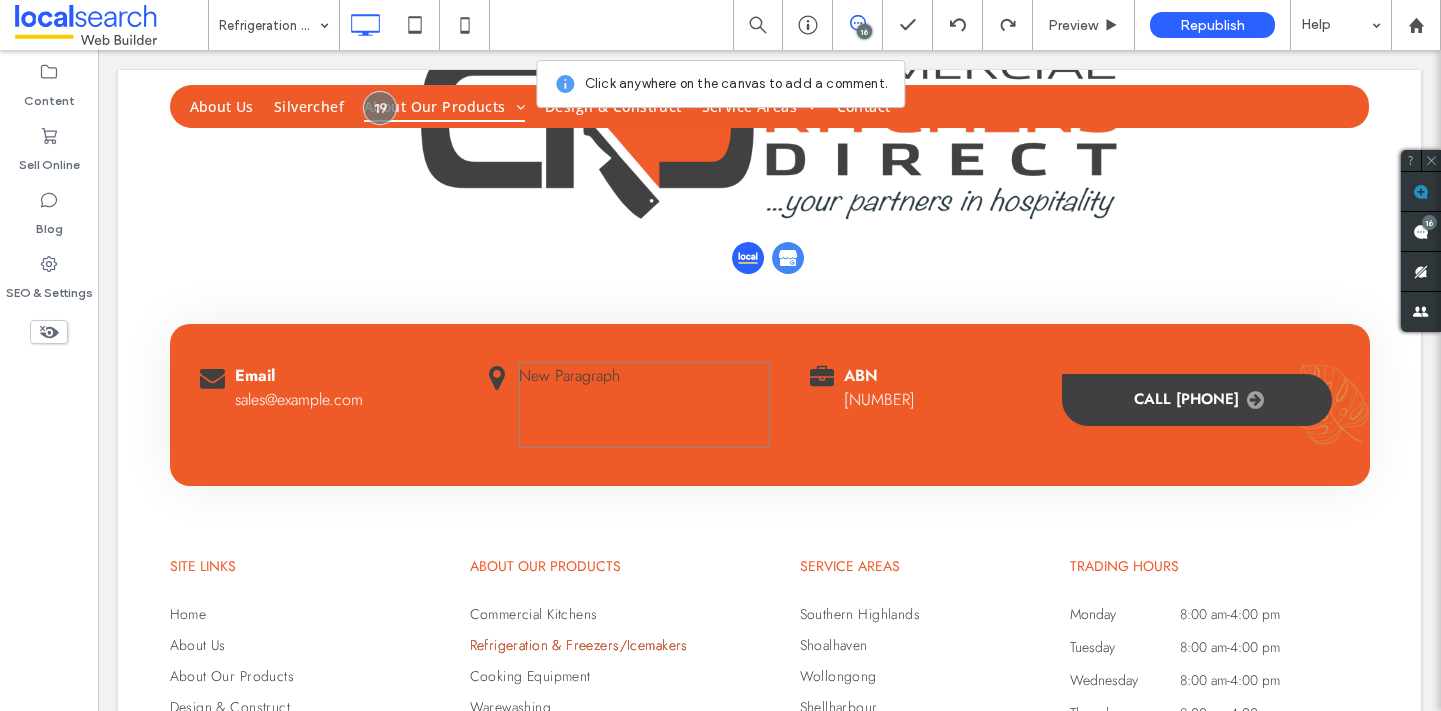 click on "New Paragraph" at bounding box center (569, 375) 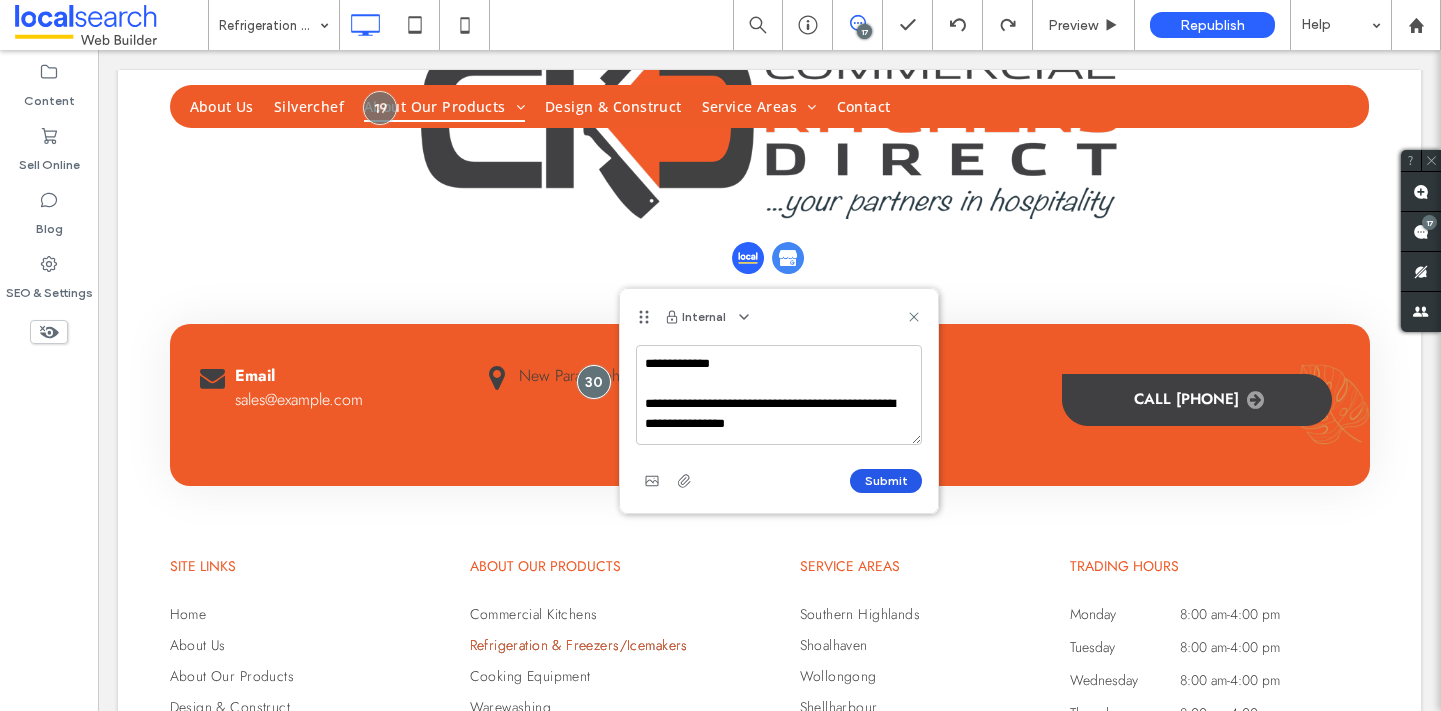 type on "**********" 